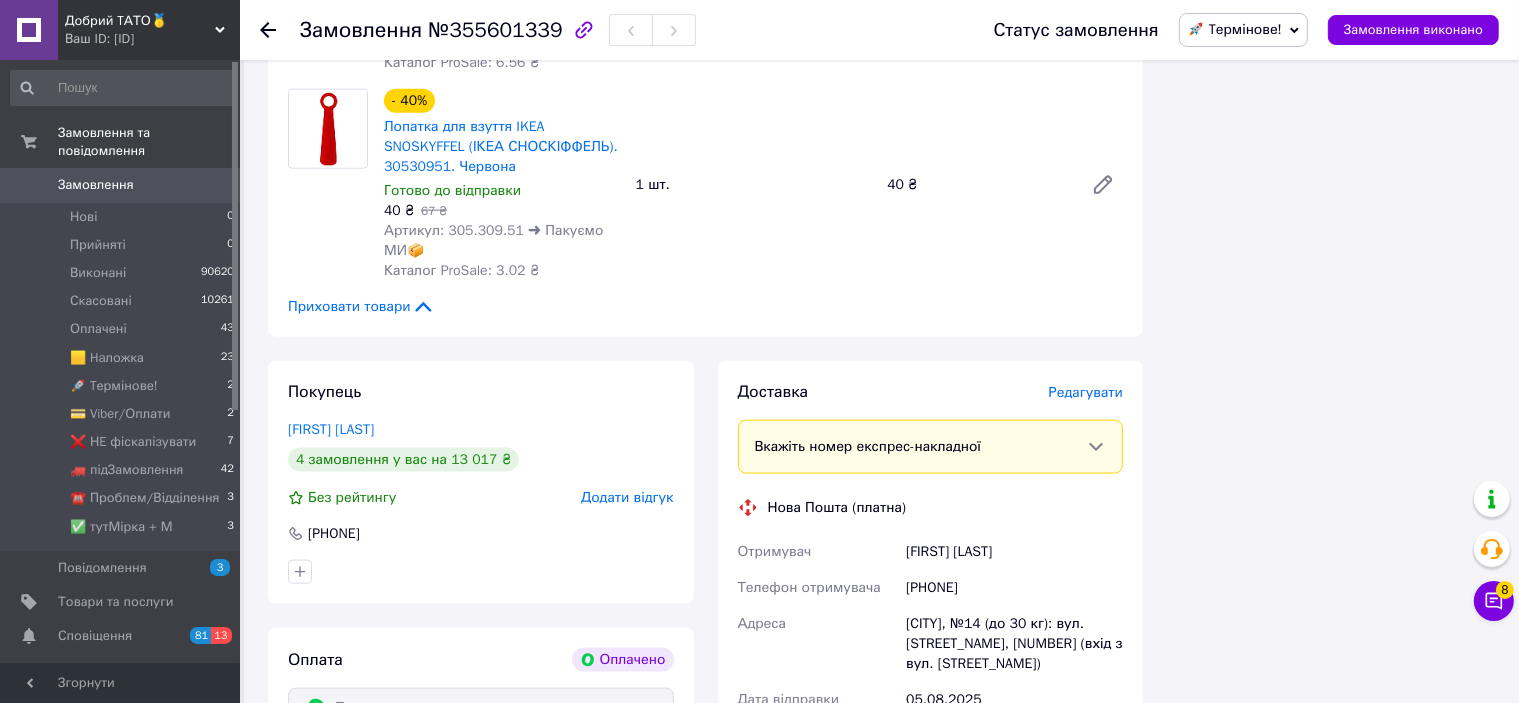 scroll, scrollTop: 2600, scrollLeft: 0, axis: vertical 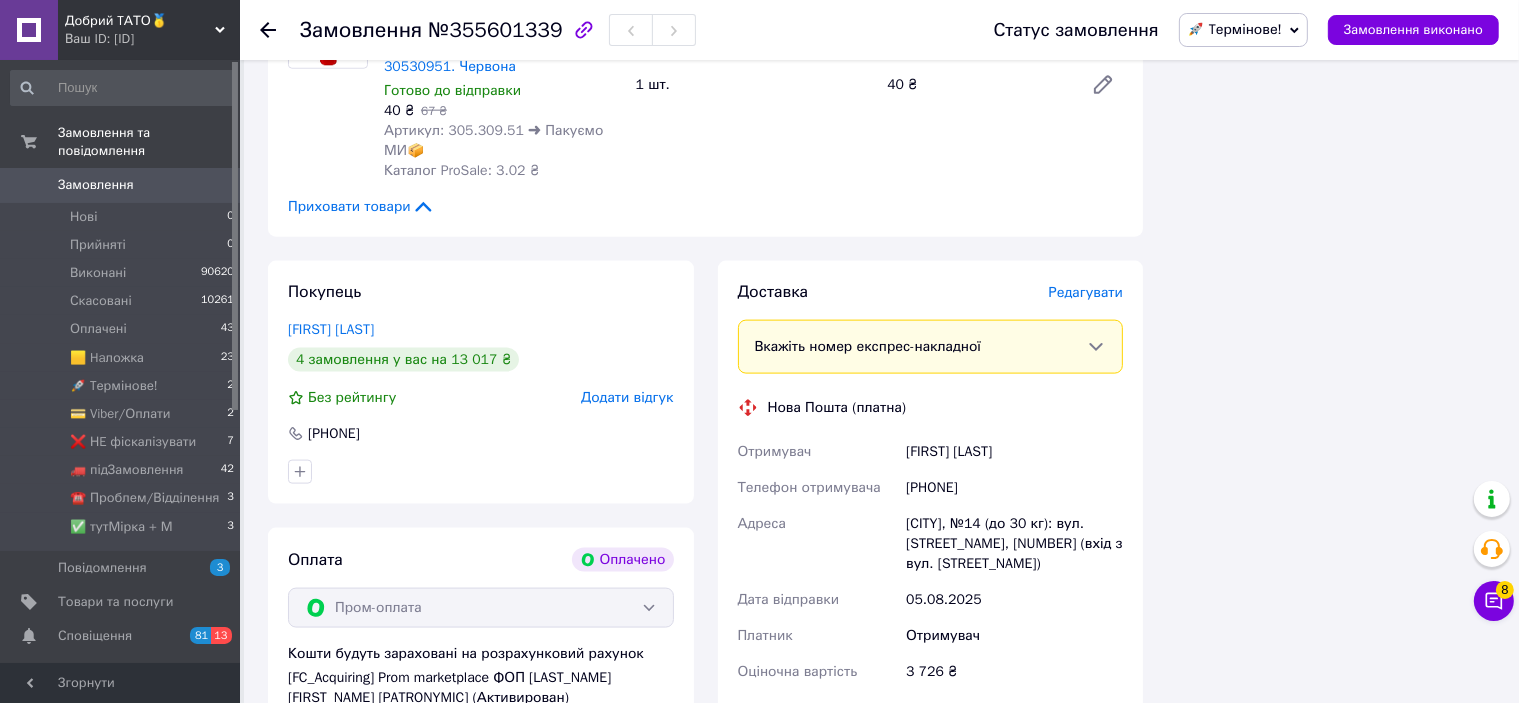 click on "Редагувати" at bounding box center (1086, 292) 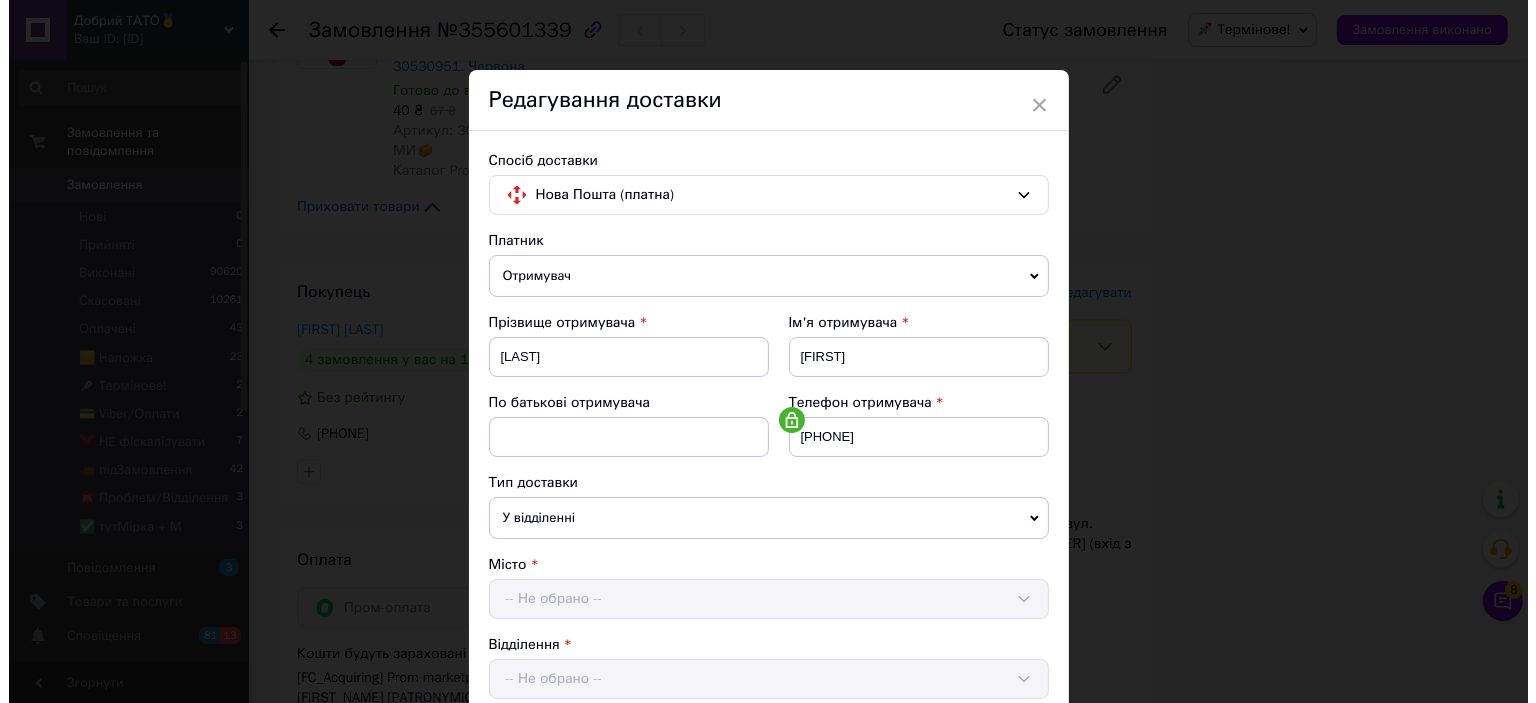 scroll, scrollTop: 2900, scrollLeft: 0, axis: vertical 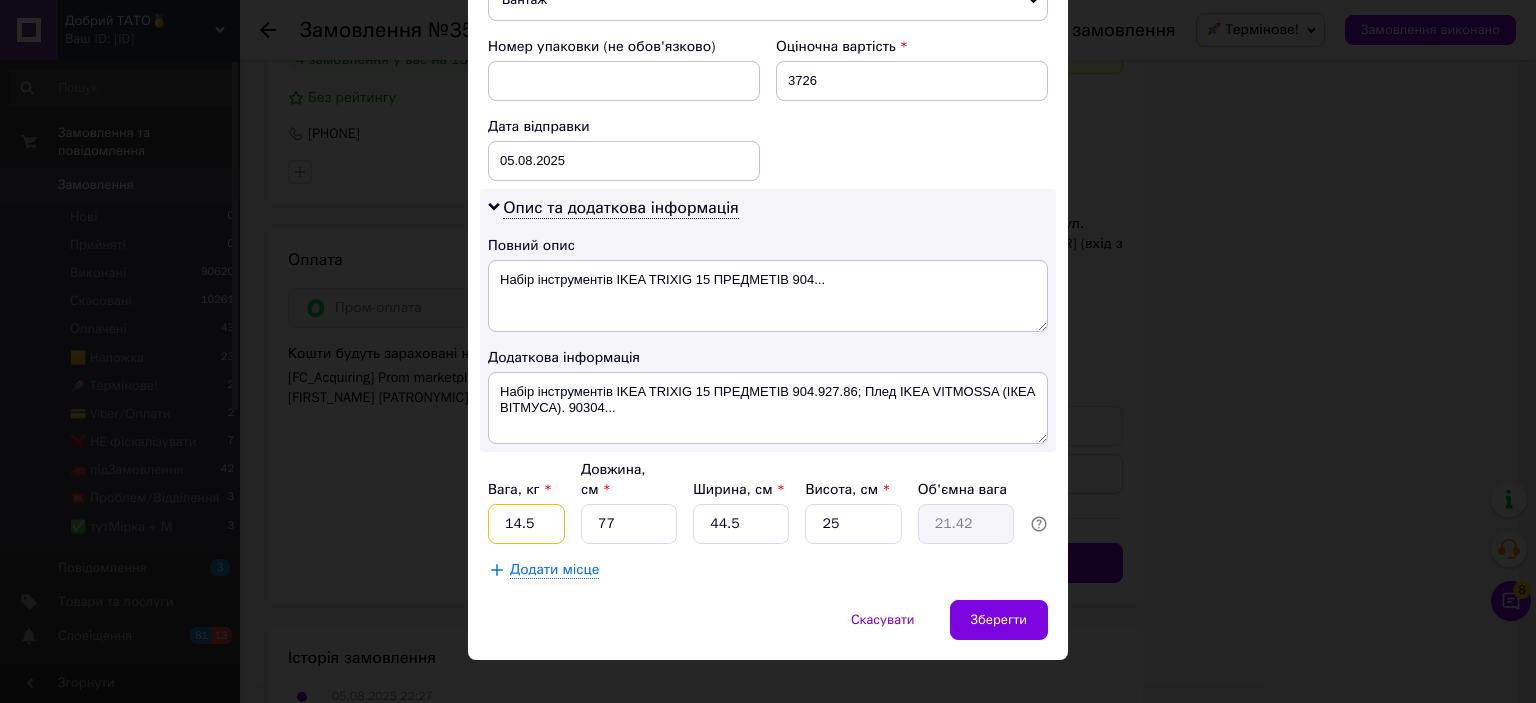 click on "14.5" at bounding box center (526, 524) 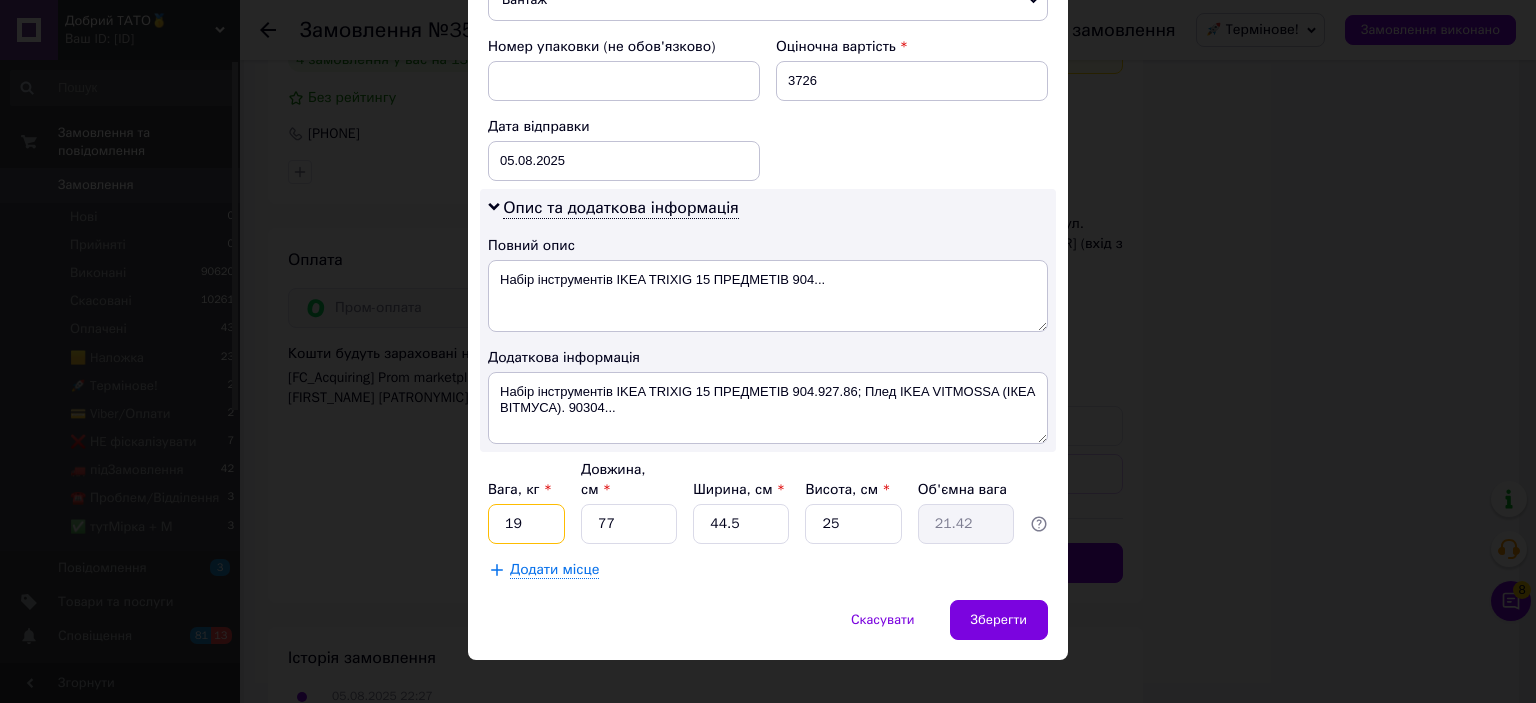type on "19" 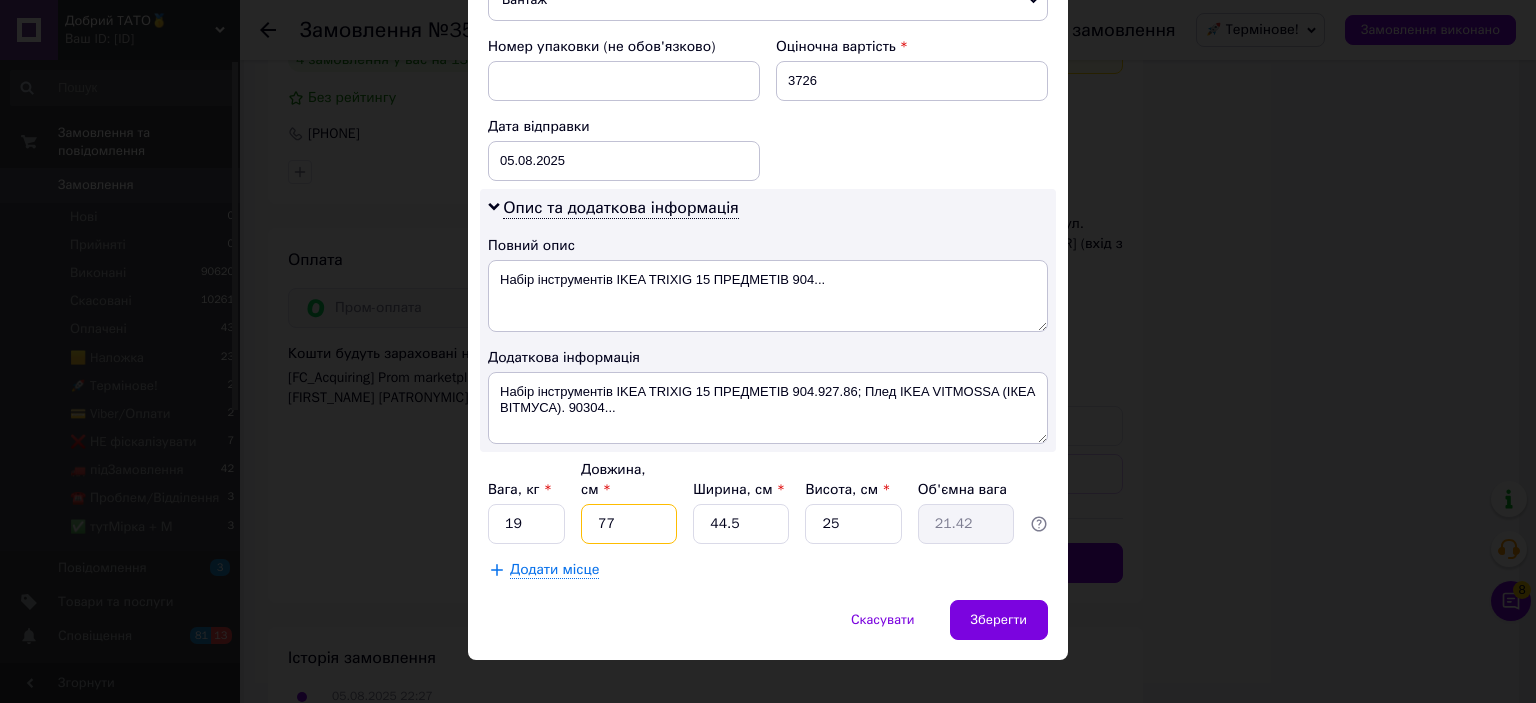type on "8" 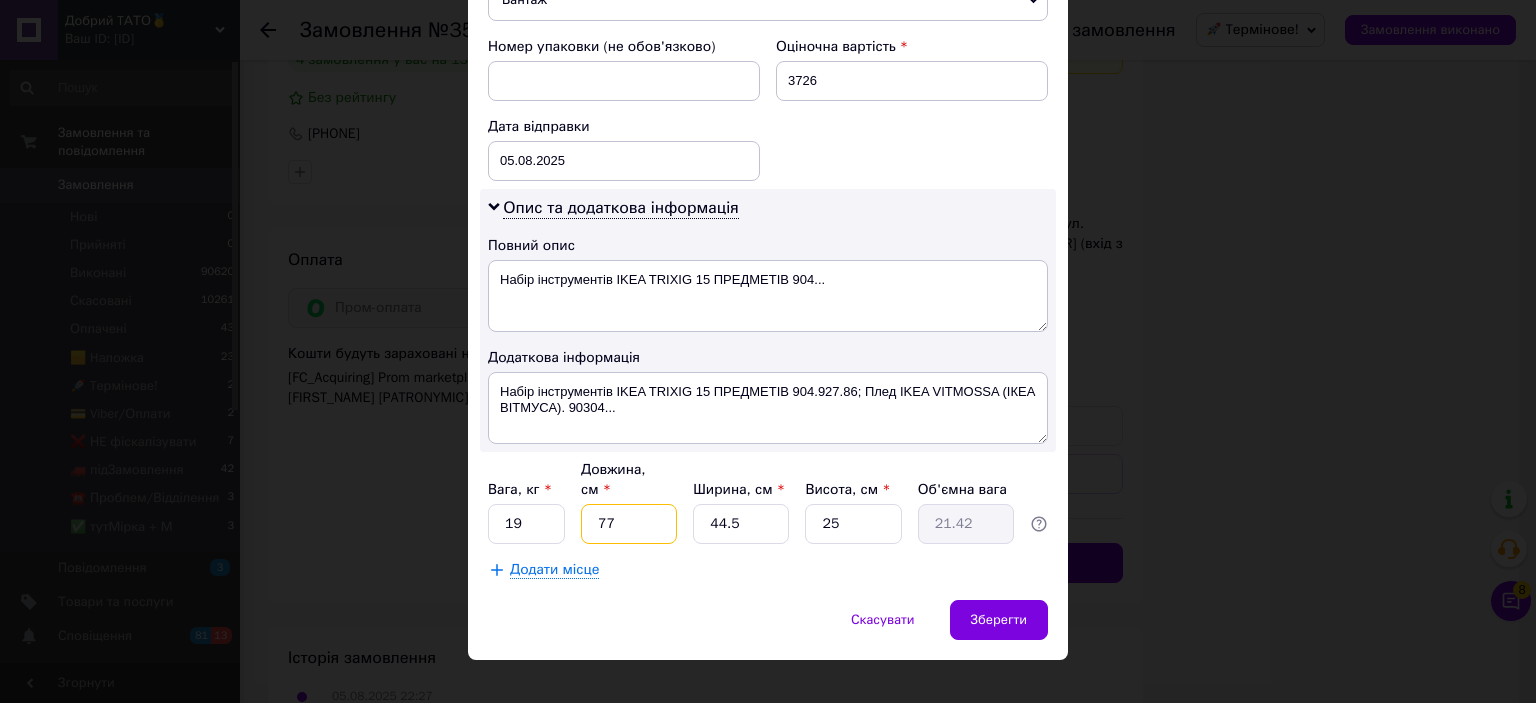 type on "2.23" 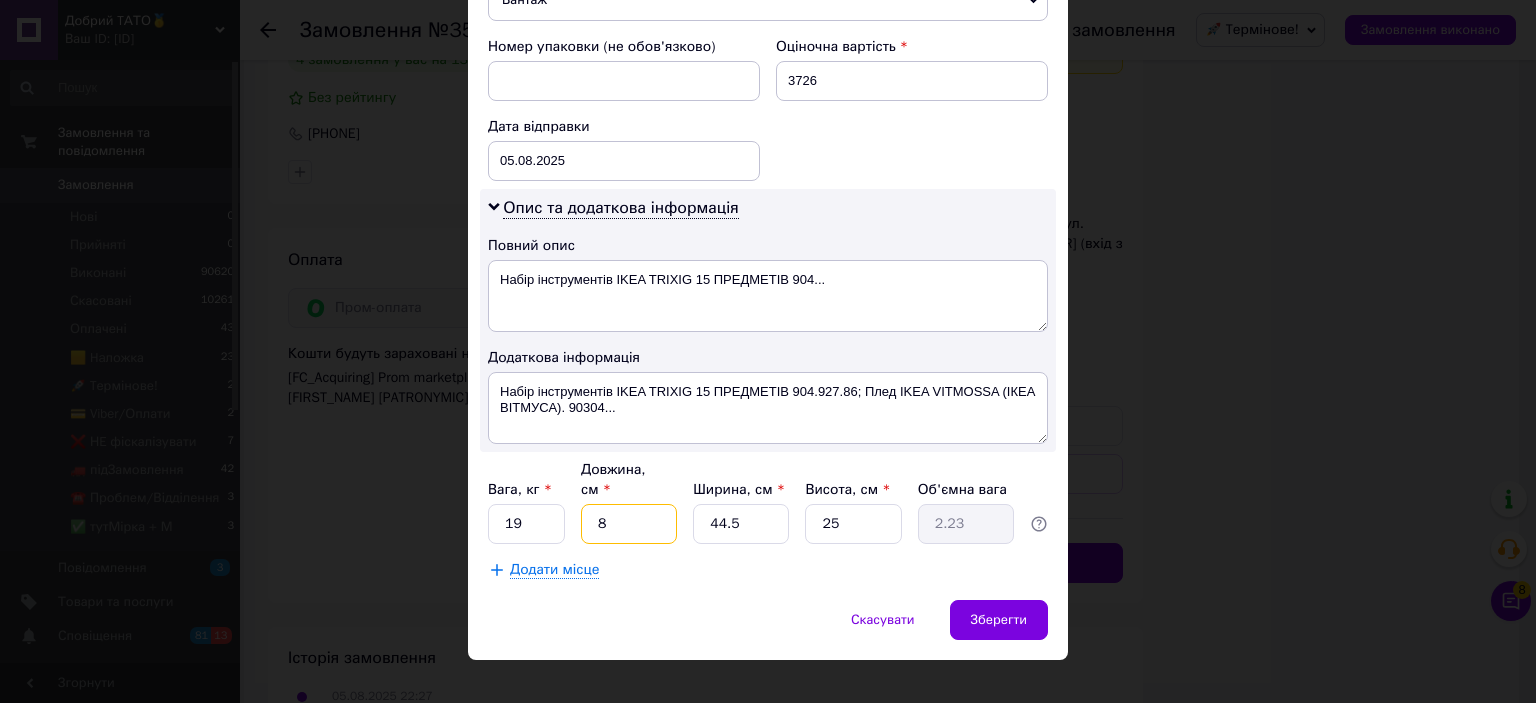 type on "80" 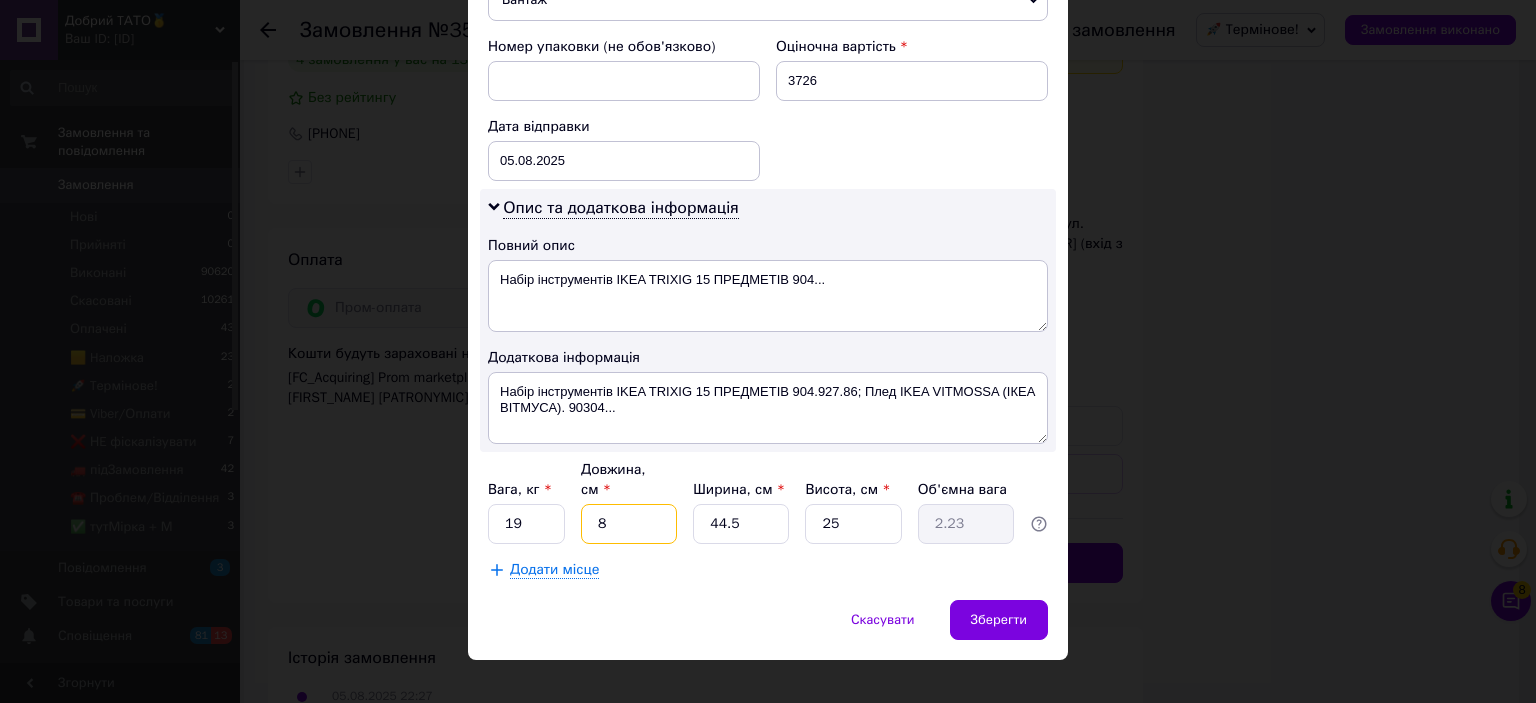 type on "22.25" 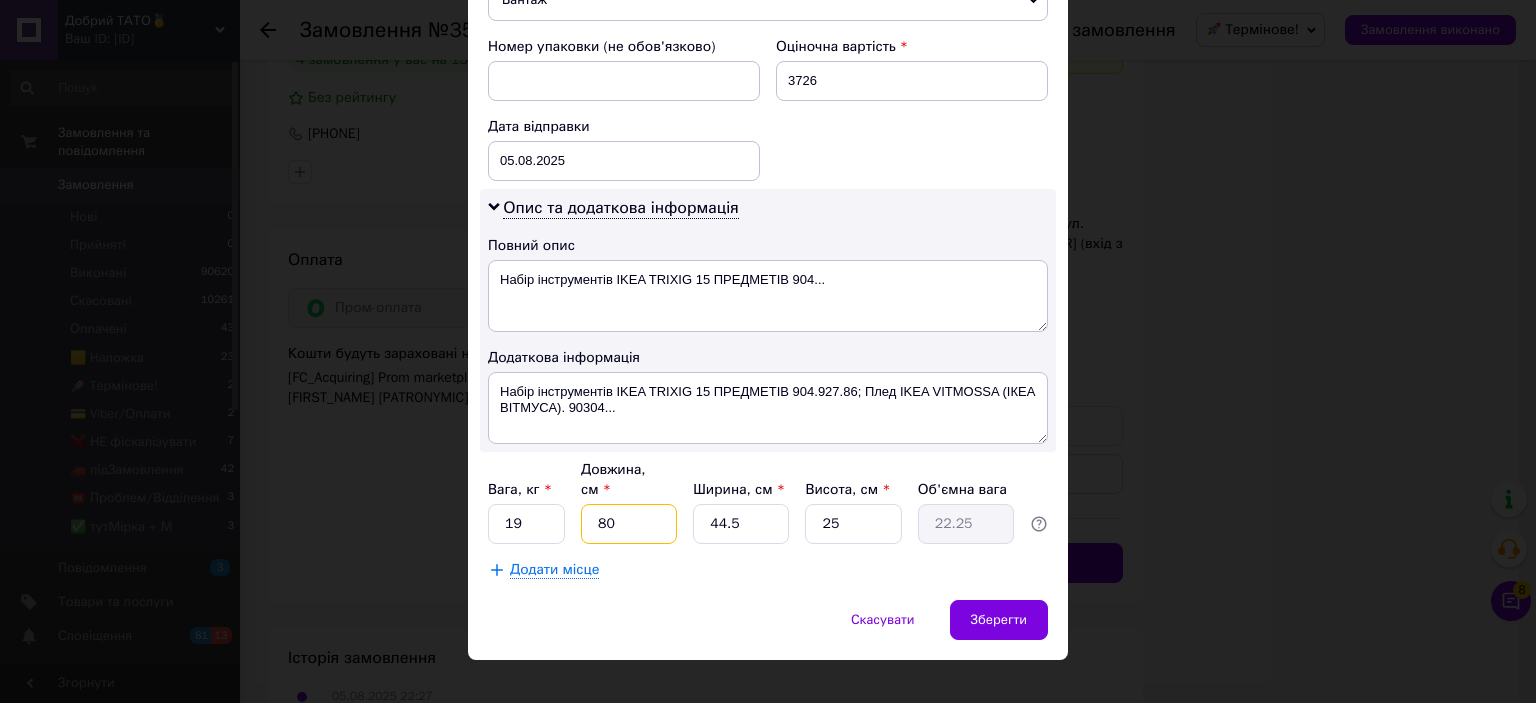 type on "80" 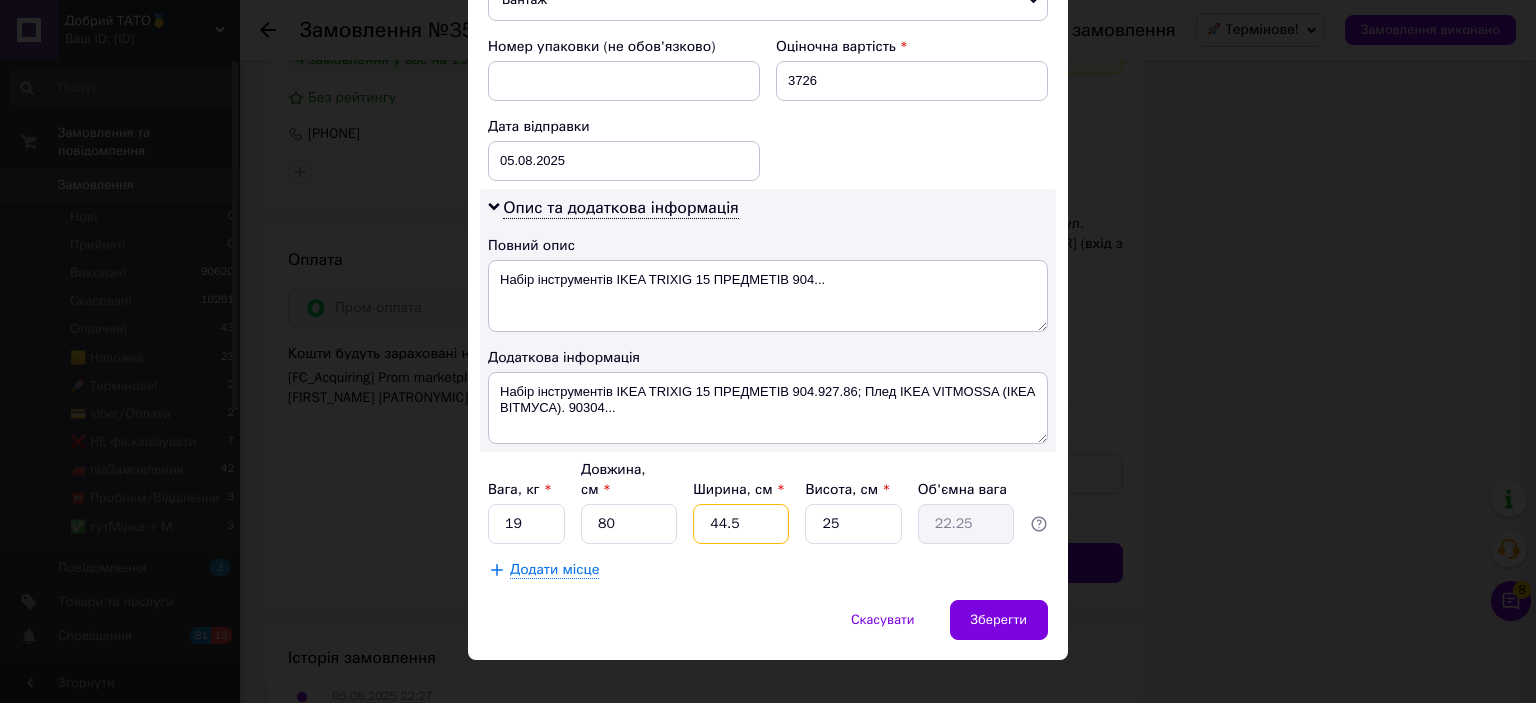 type on "4" 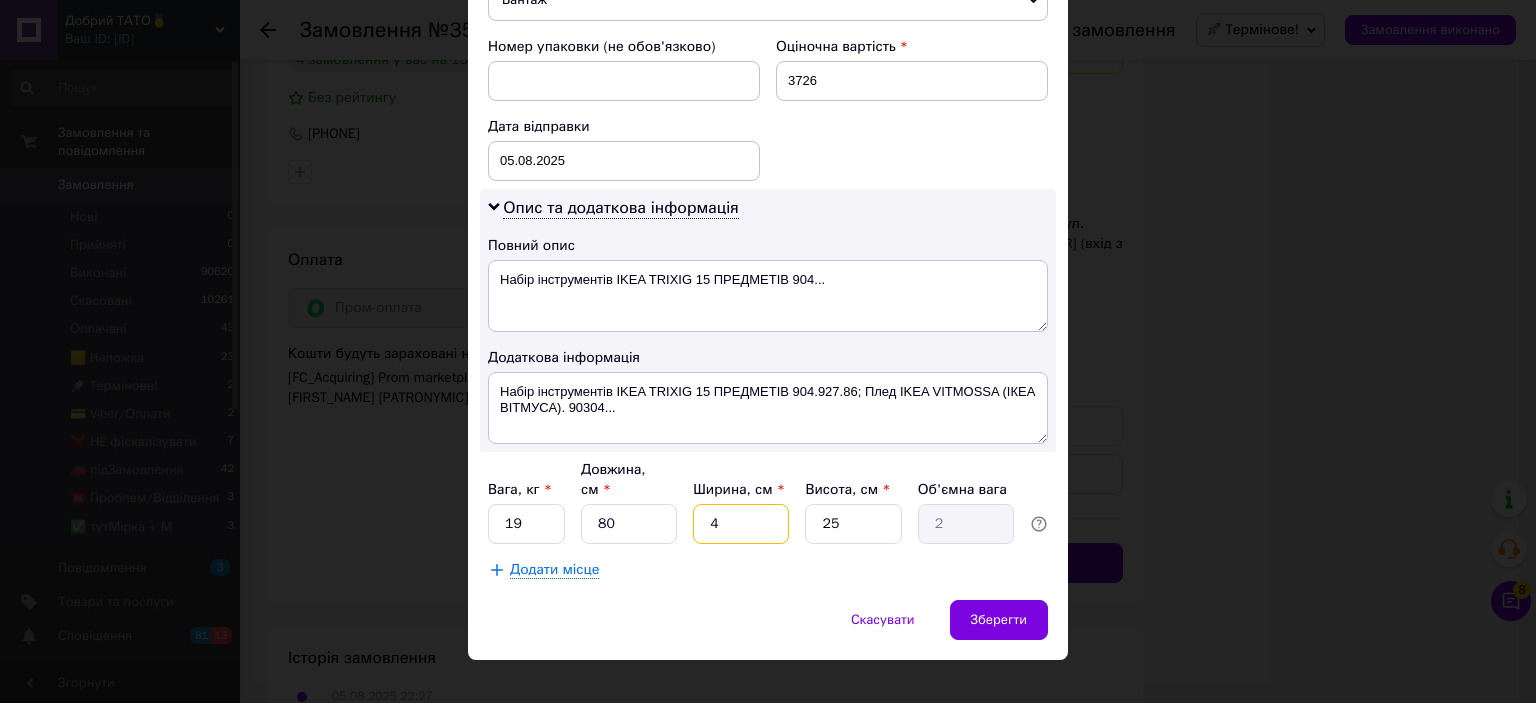 type on "40" 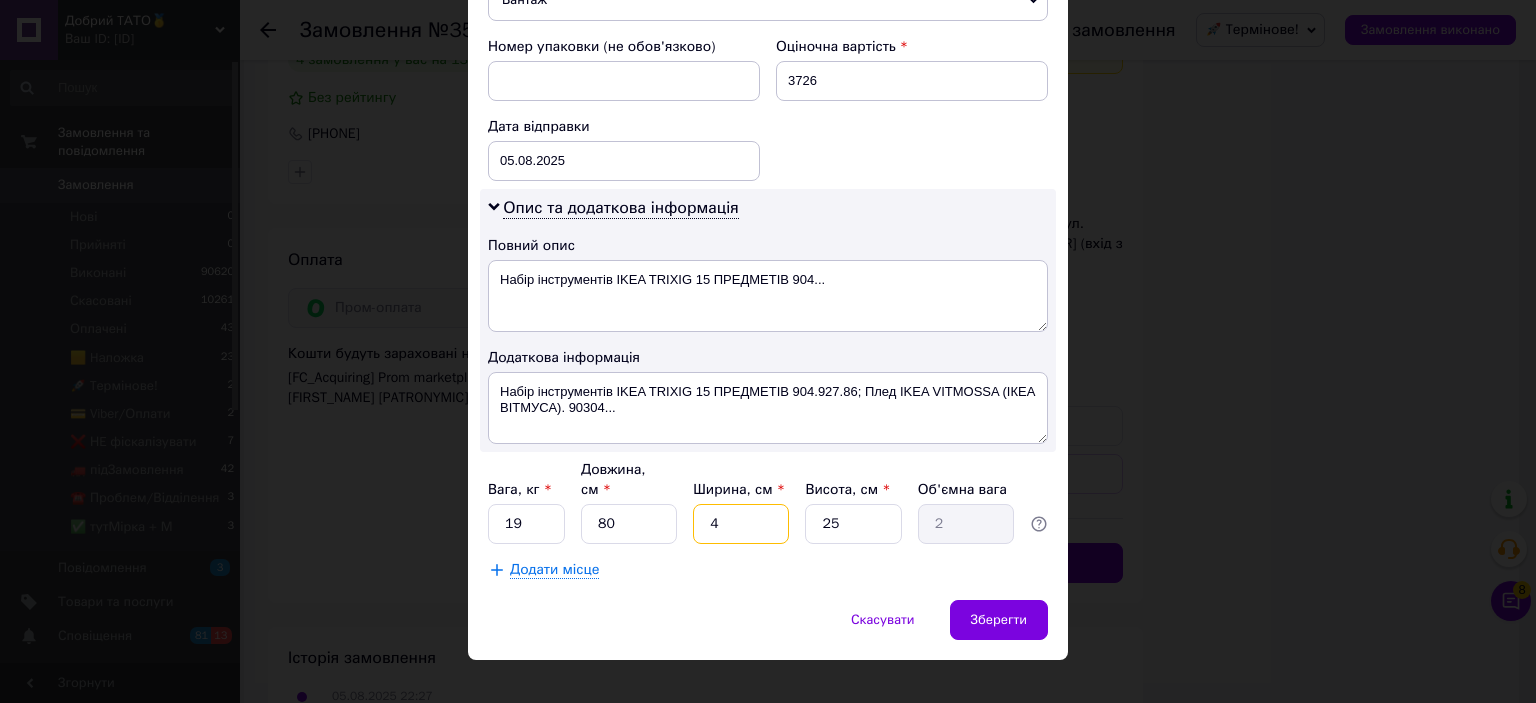 type on "20" 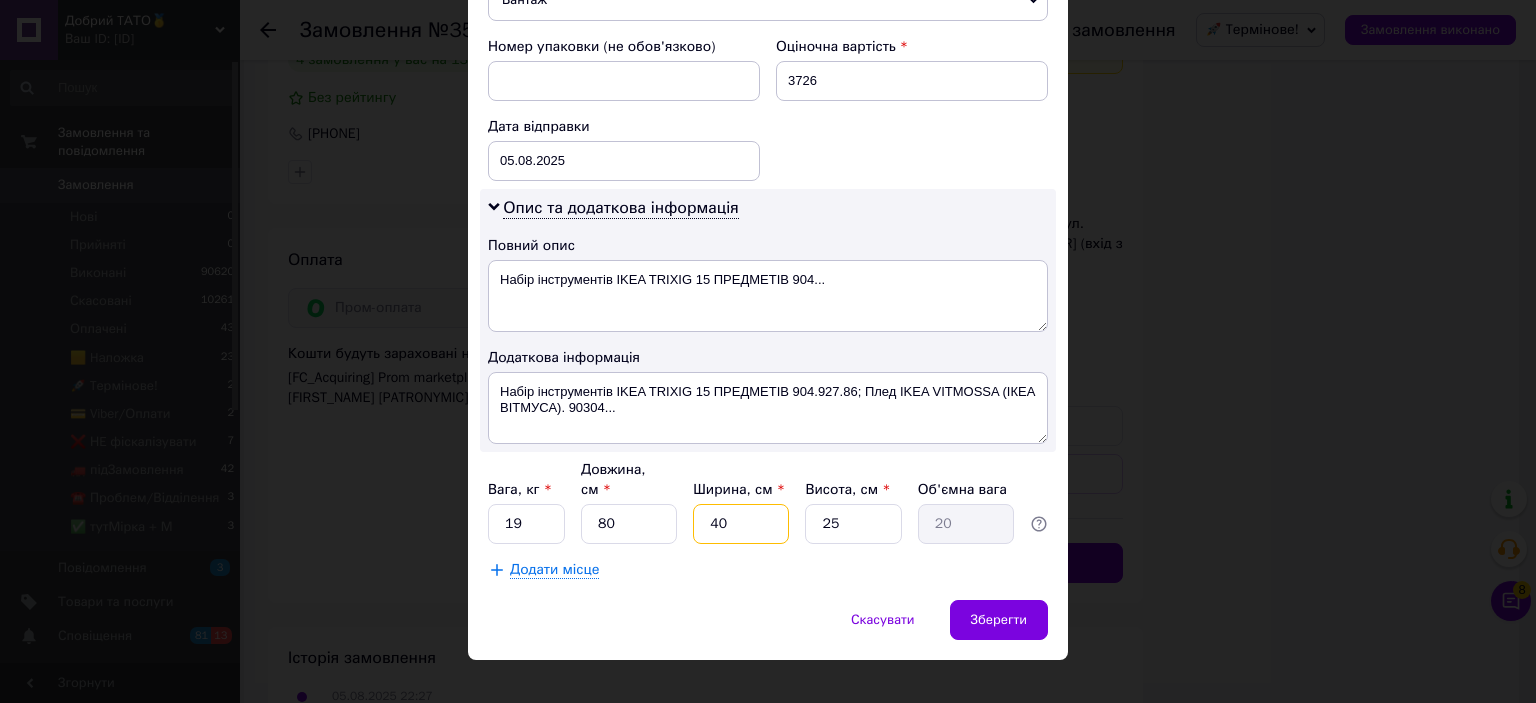 type on "40" 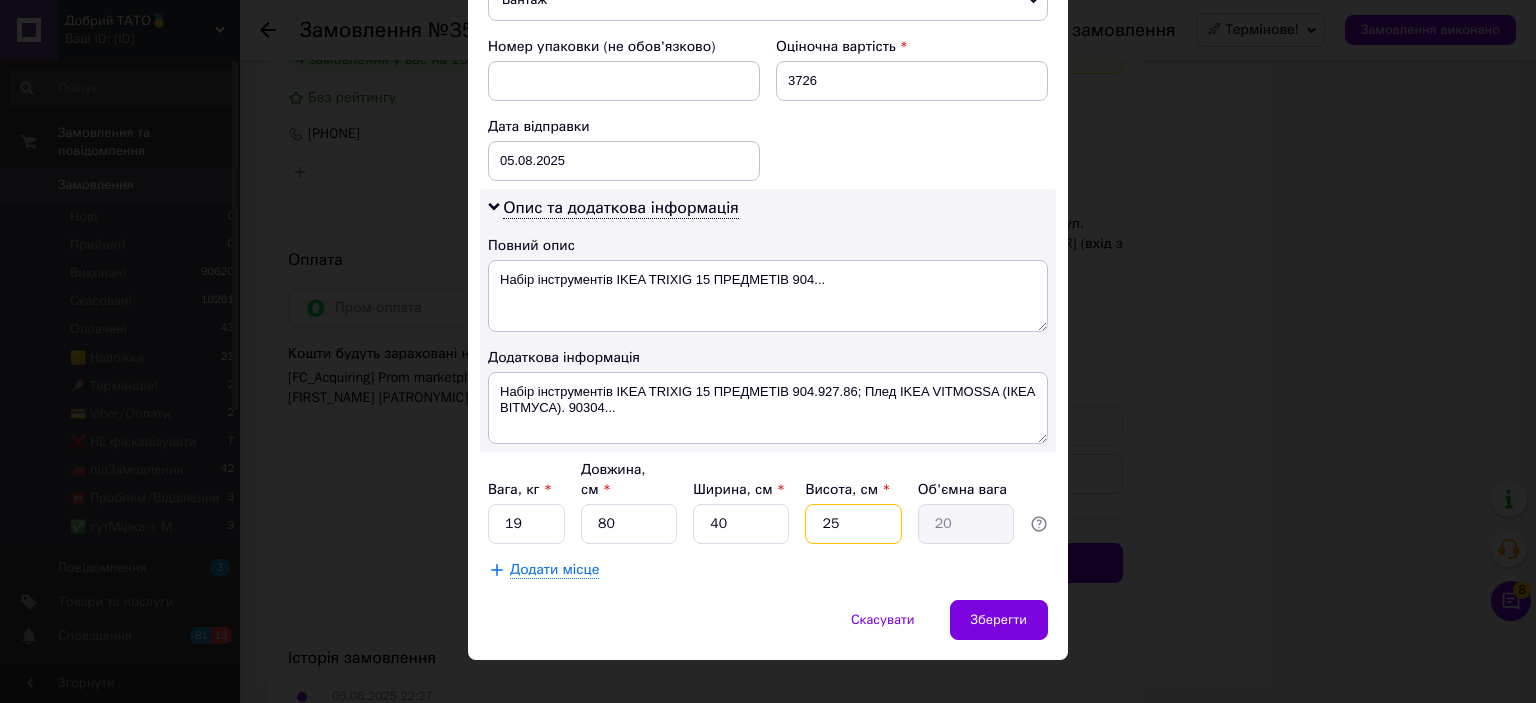 type on "3" 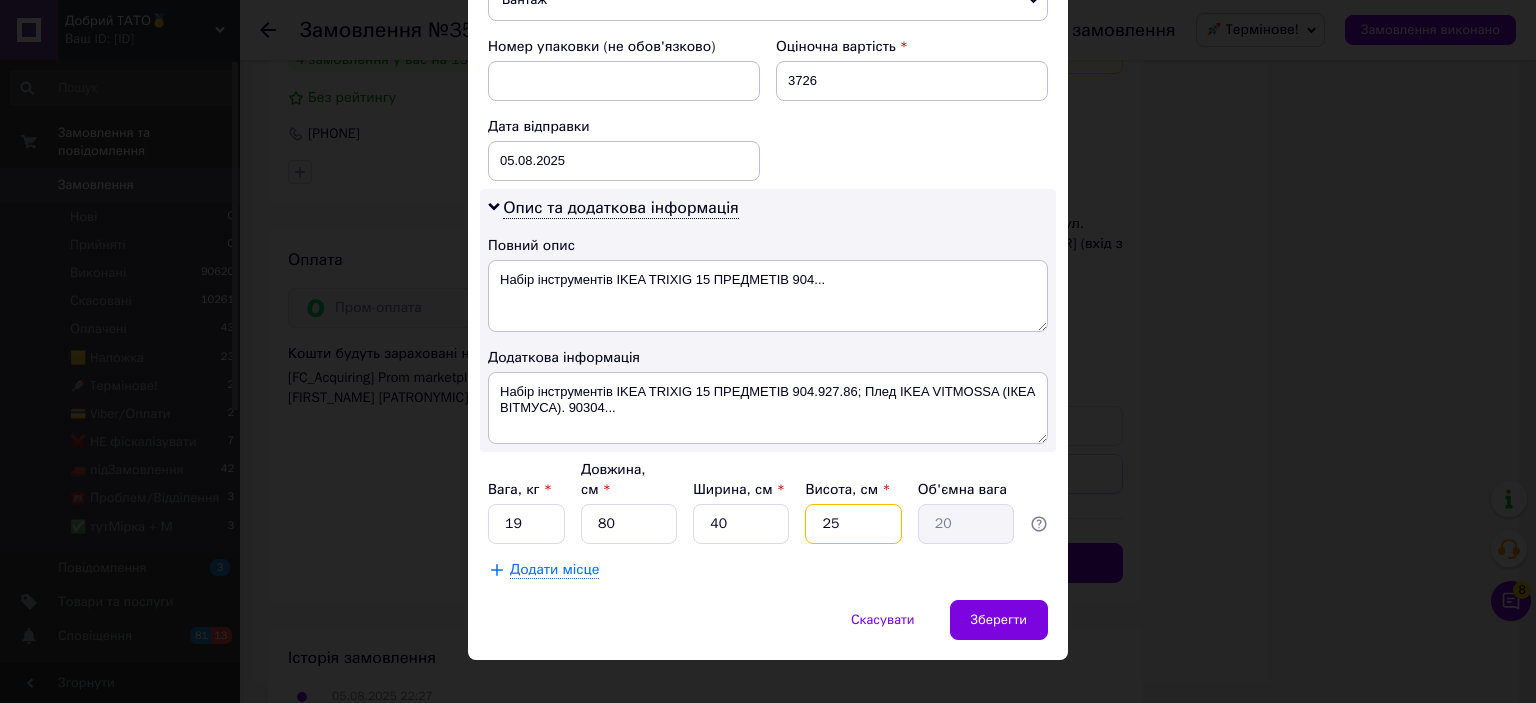 type on "2.4" 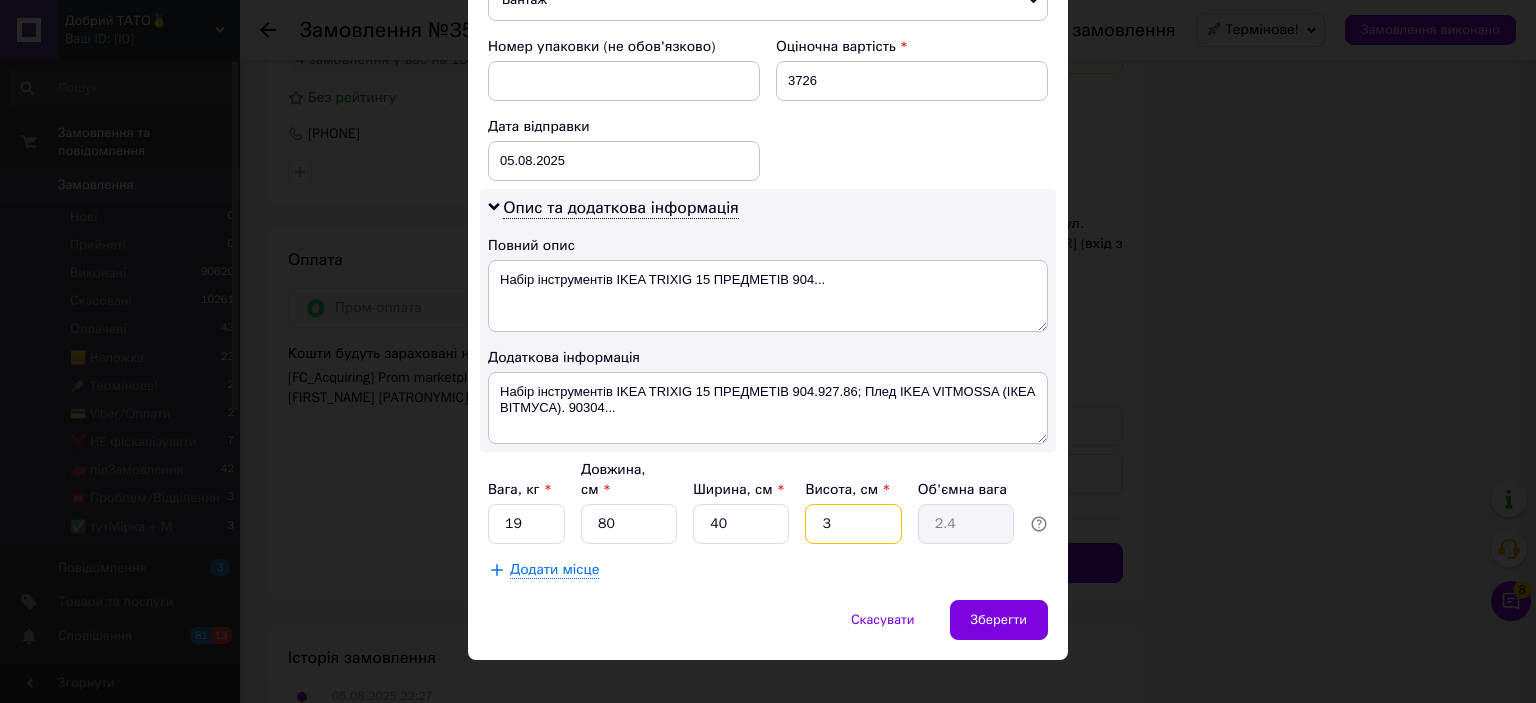 type on "35" 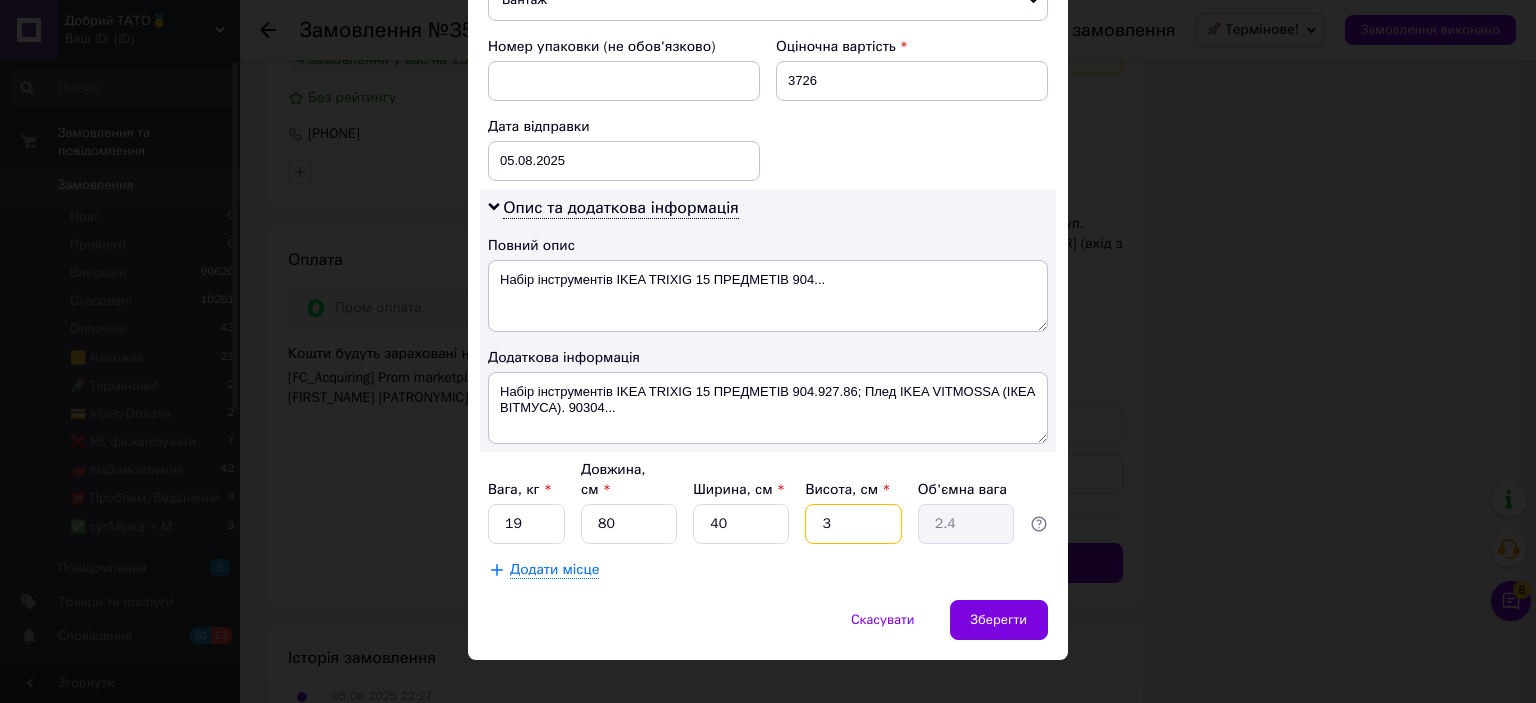 type on "28" 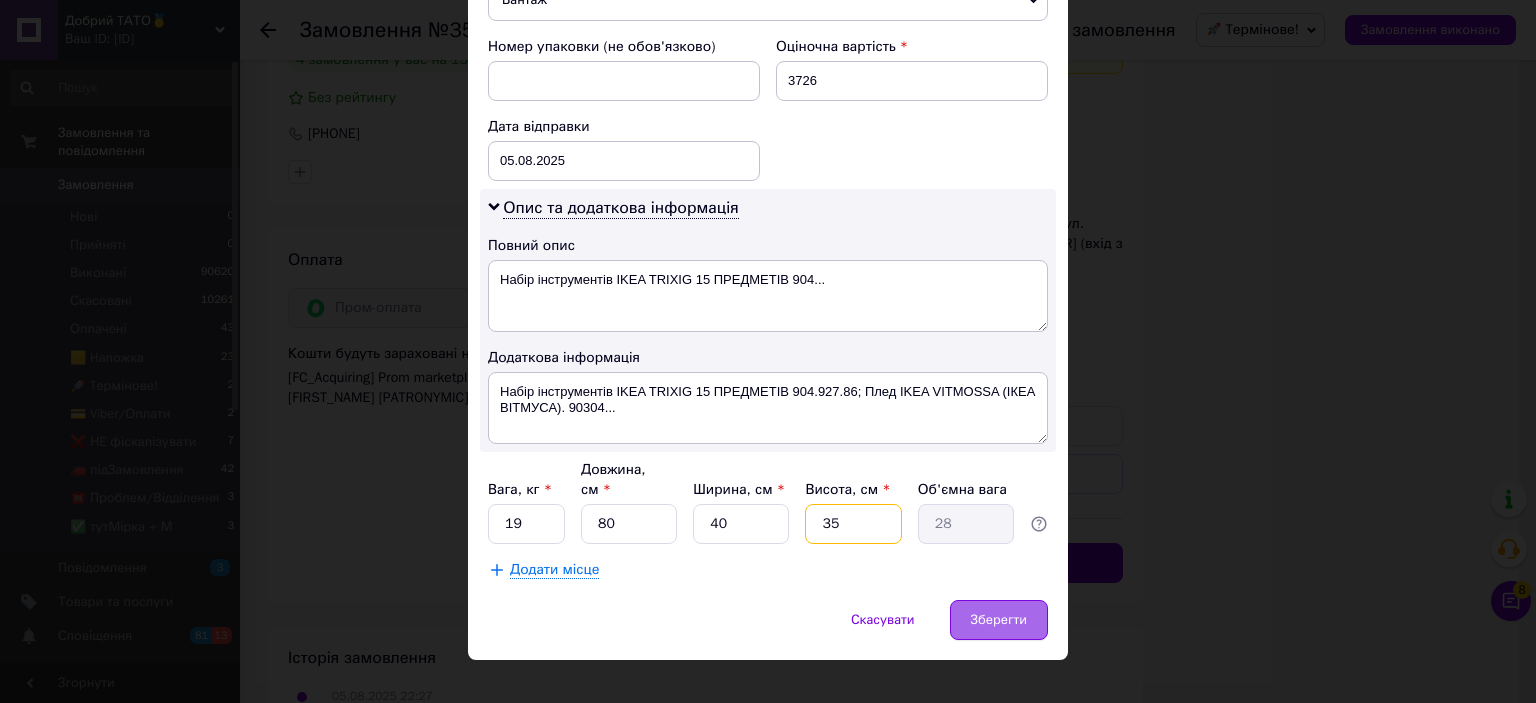 type on "35" 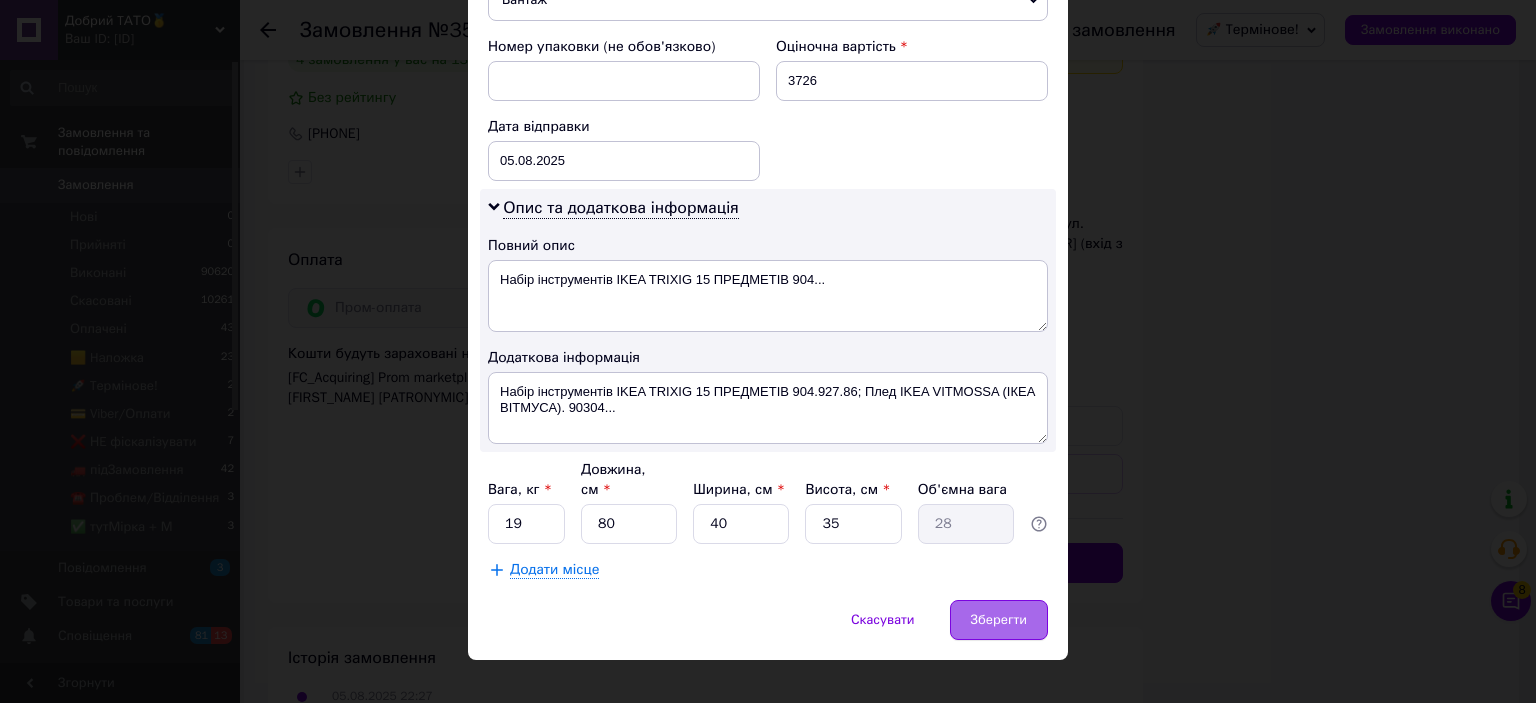 click on "Зберегти" at bounding box center [999, 620] 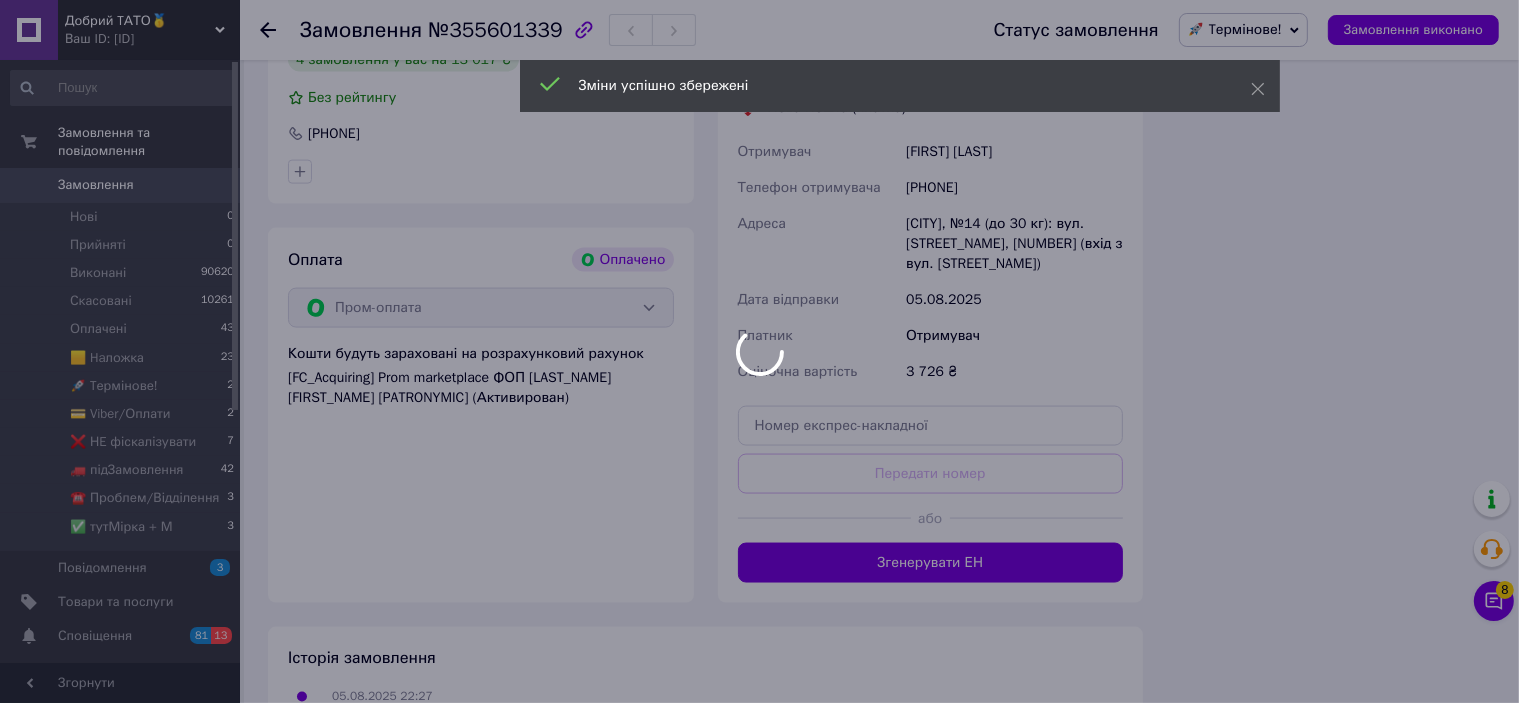 click at bounding box center [759, 351] 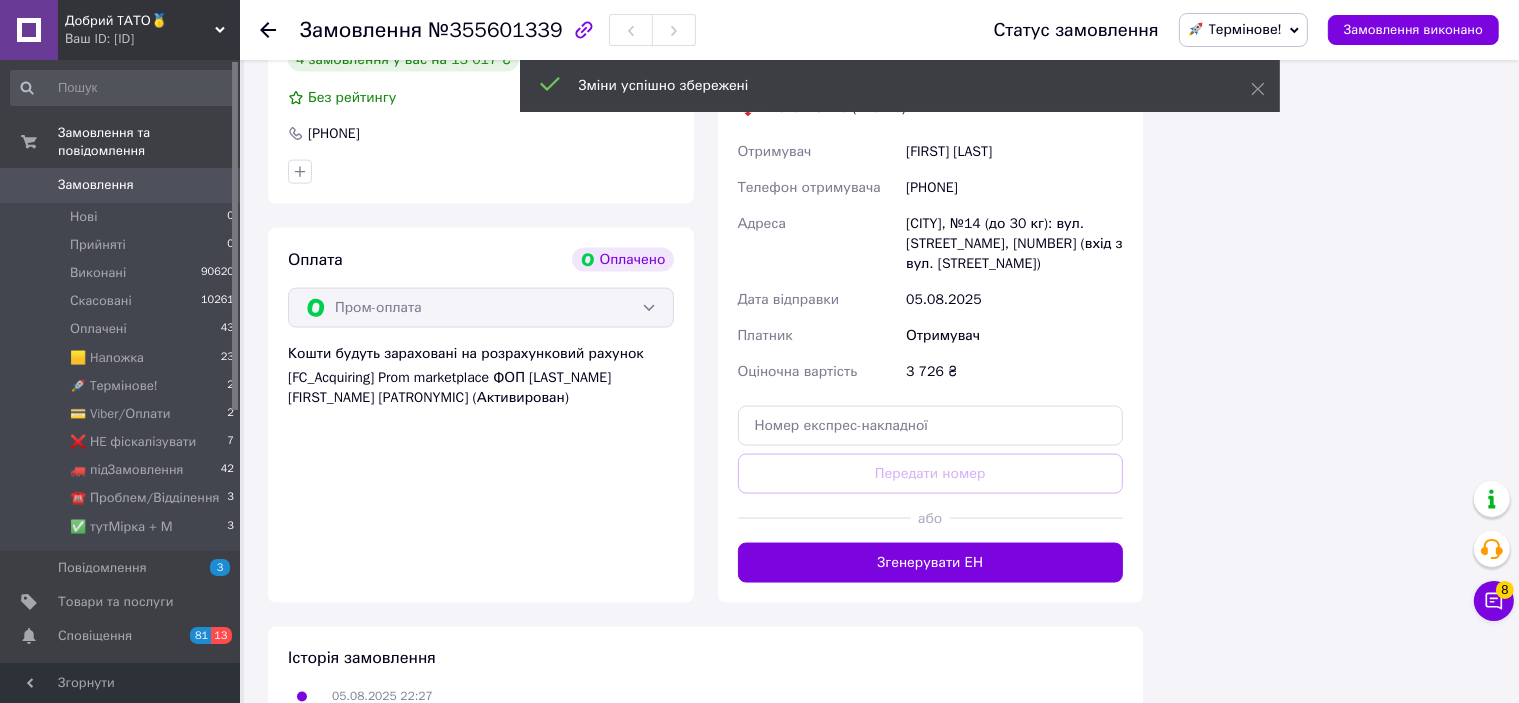 click on "Згенерувати ЕН" at bounding box center [931, 563] 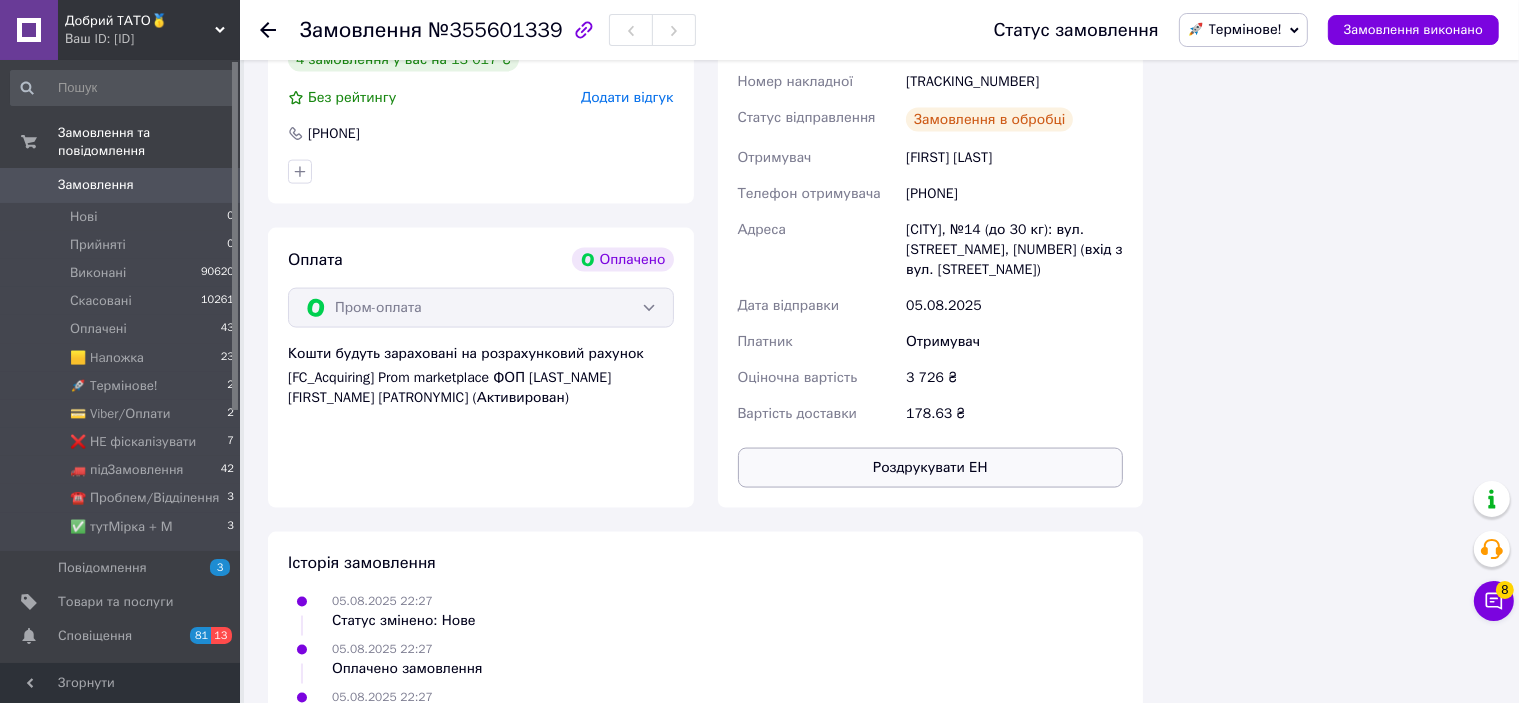 click on "Роздрукувати ЕН" at bounding box center [931, 468] 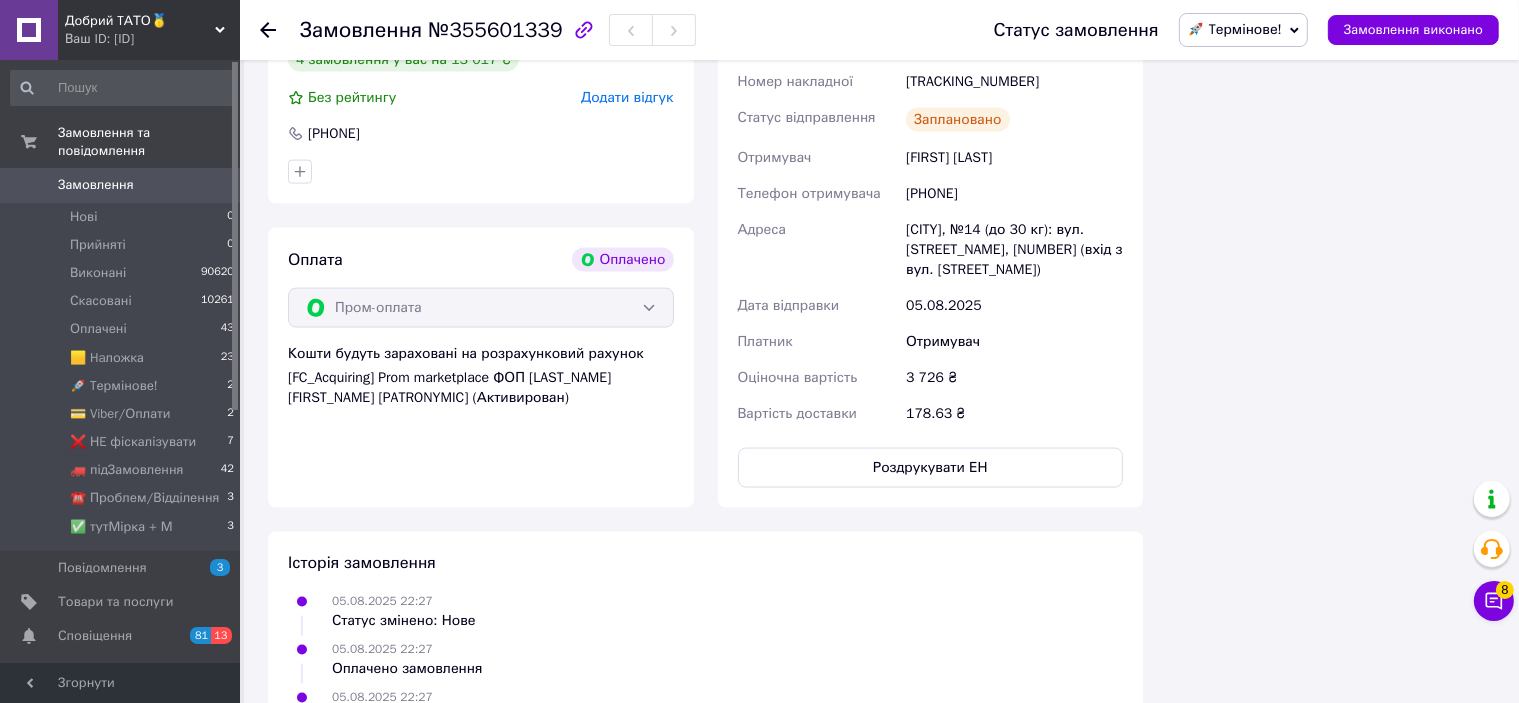 scroll, scrollTop: 2700, scrollLeft: 0, axis: vertical 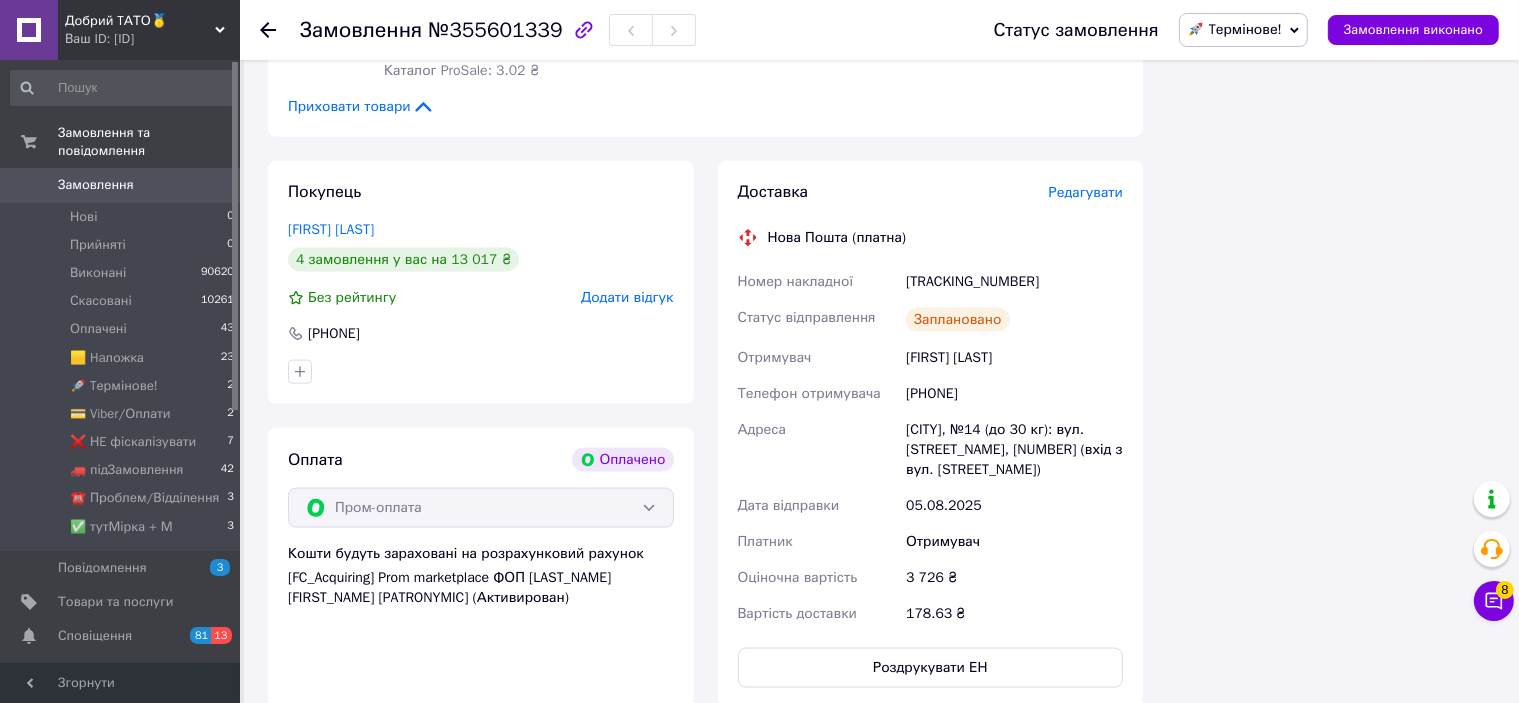 click on "20451220304367" at bounding box center [1014, 282] 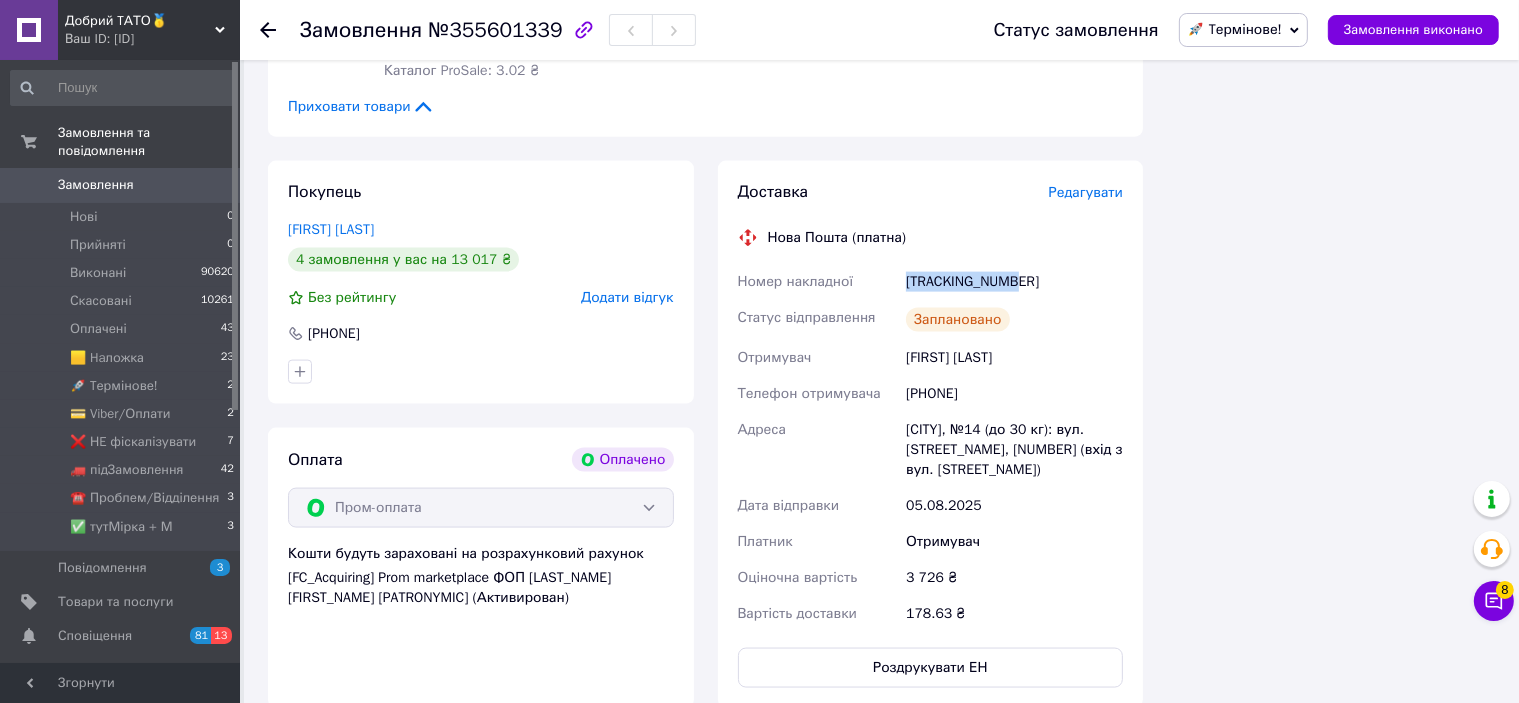 click on "20451220304367" at bounding box center (1014, 282) 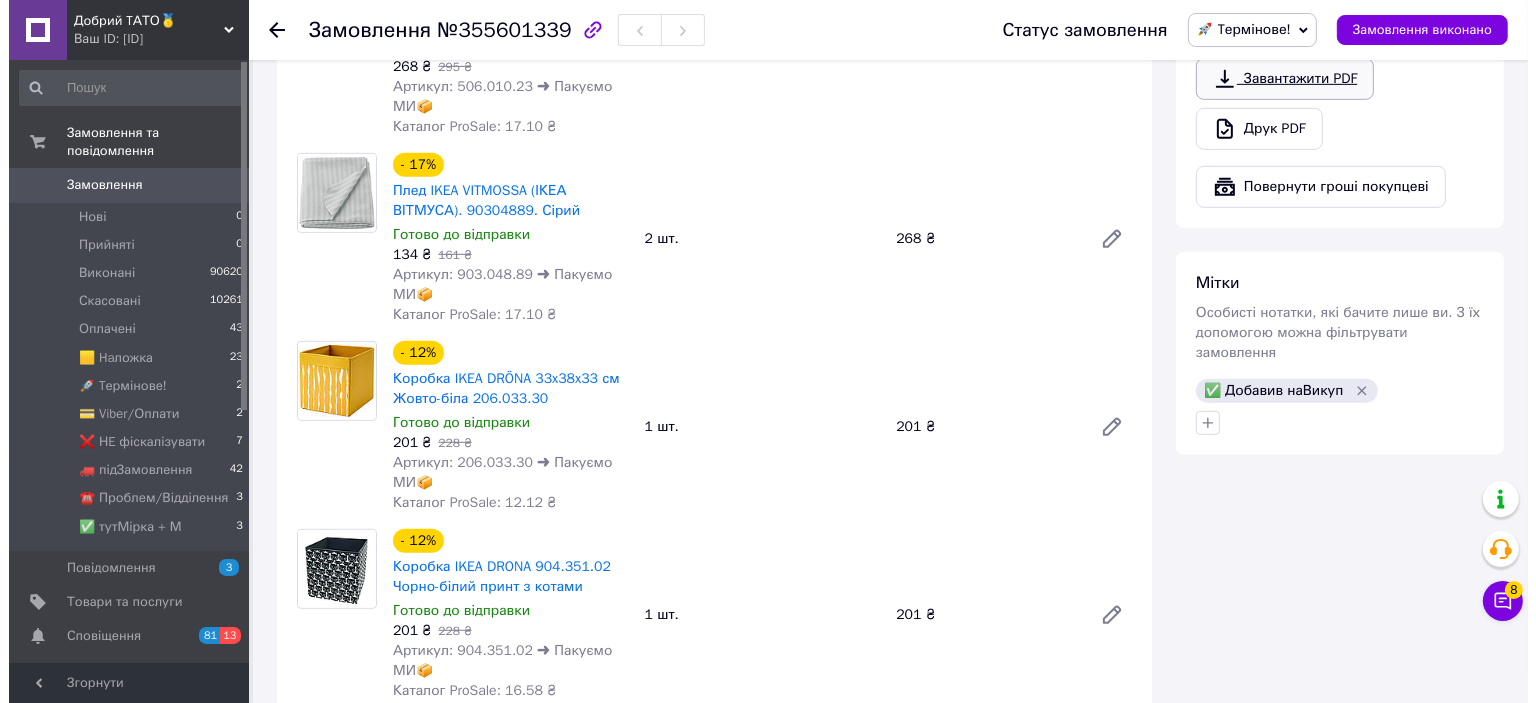scroll, scrollTop: 900, scrollLeft: 0, axis: vertical 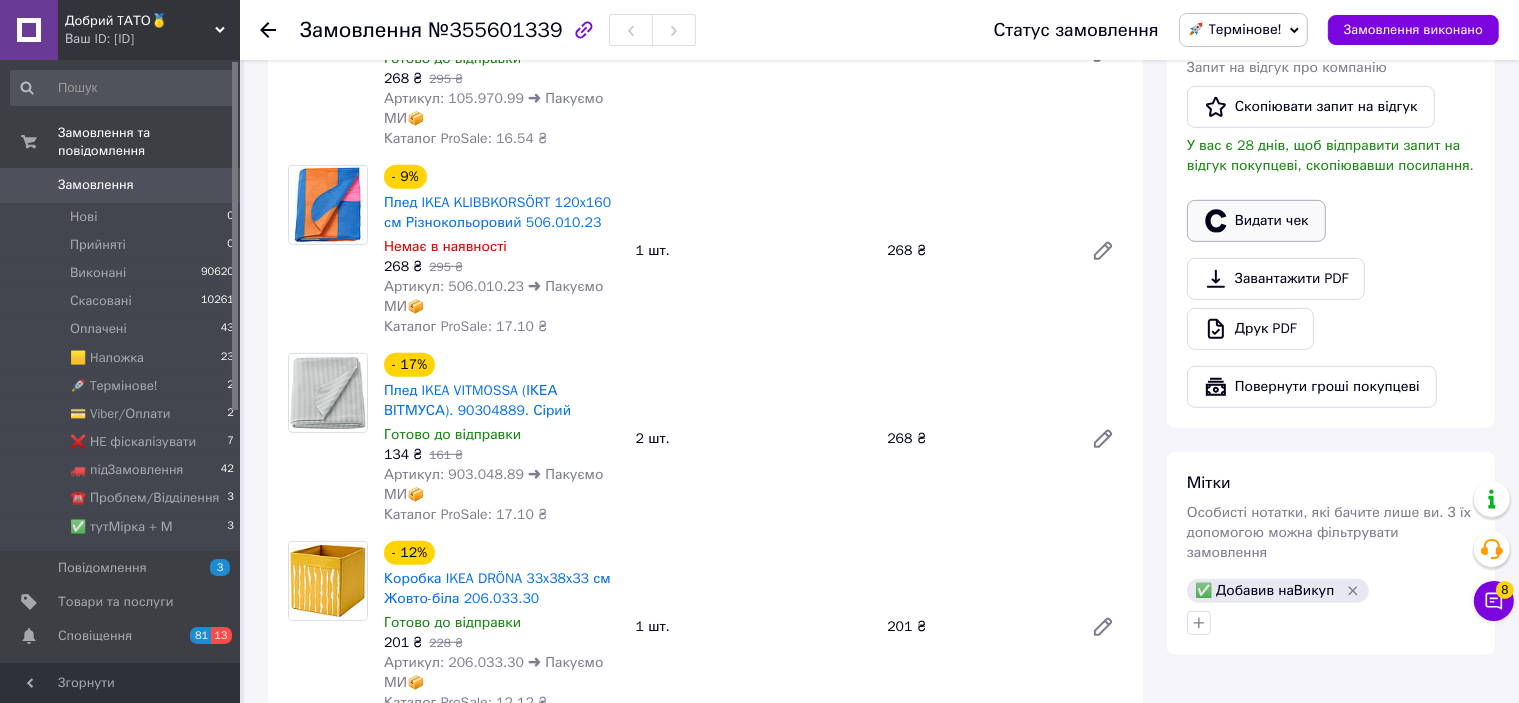 click on "Видати чек" at bounding box center [1256, 221] 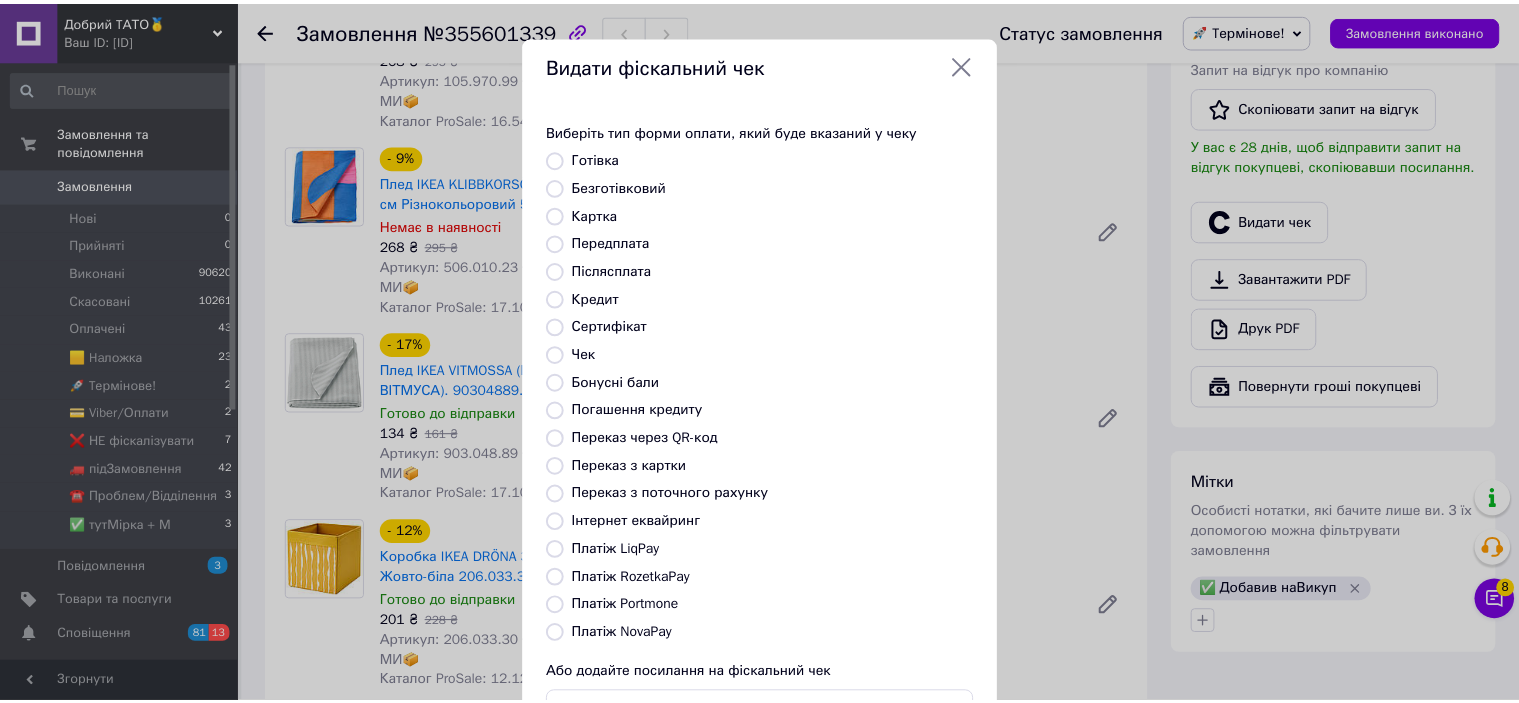 scroll, scrollTop: 155, scrollLeft: 0, axis: vertical 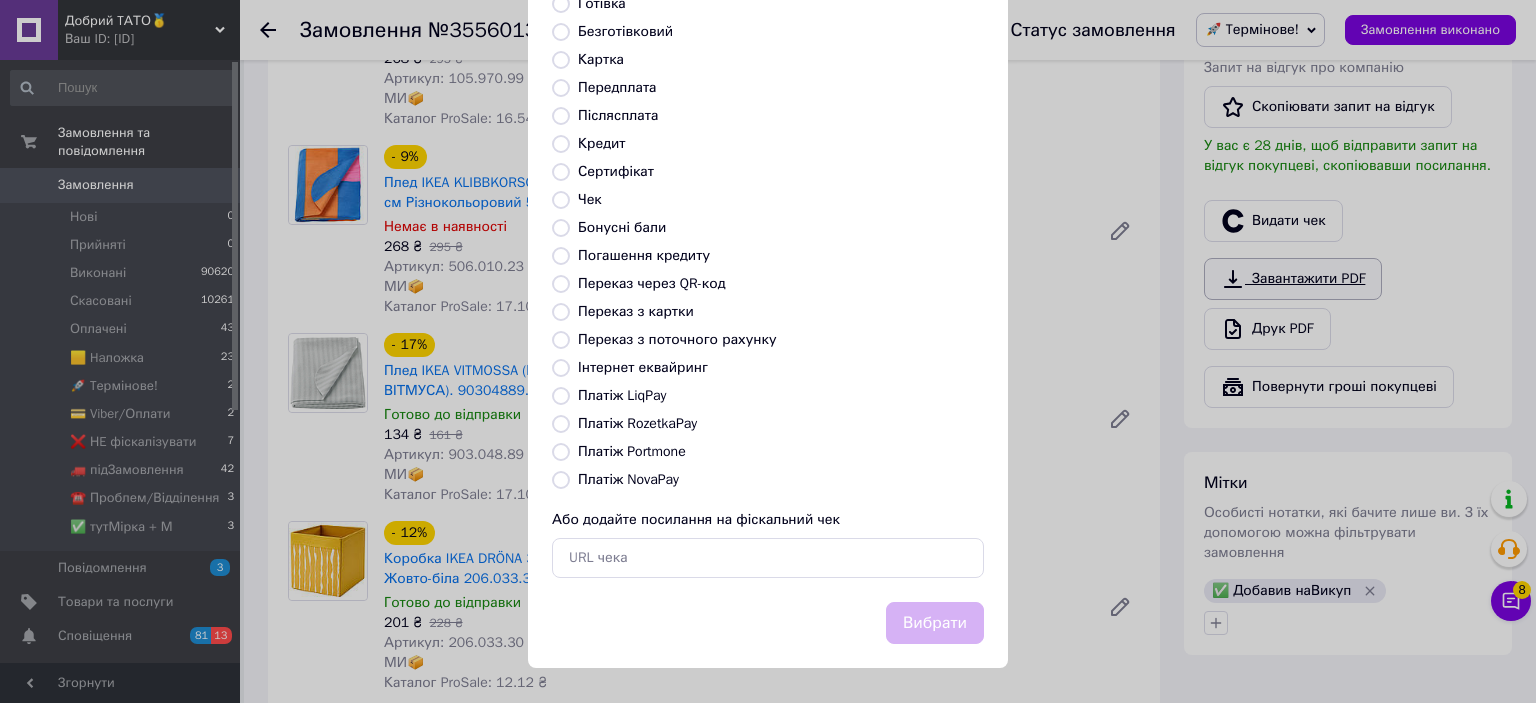 click on "Видати фіскальний чек Виберіть тип форми оплати, який буде вказаний у чеку Готівка Безготівковий Картка Передплата Післясплата Кредит Сертифікат Чек Бонусні бали Погашення кредиту Переказ через QR-код Переказ з картки Переказ з поточного рахунку Інтернет еквайринг Платіж LiqPay Платіж RozetkaPay Платіж Portmone Платіж NovaPay Або додайте посилання на фіскальний чек Вибрати" at bounding box center [768, 274] 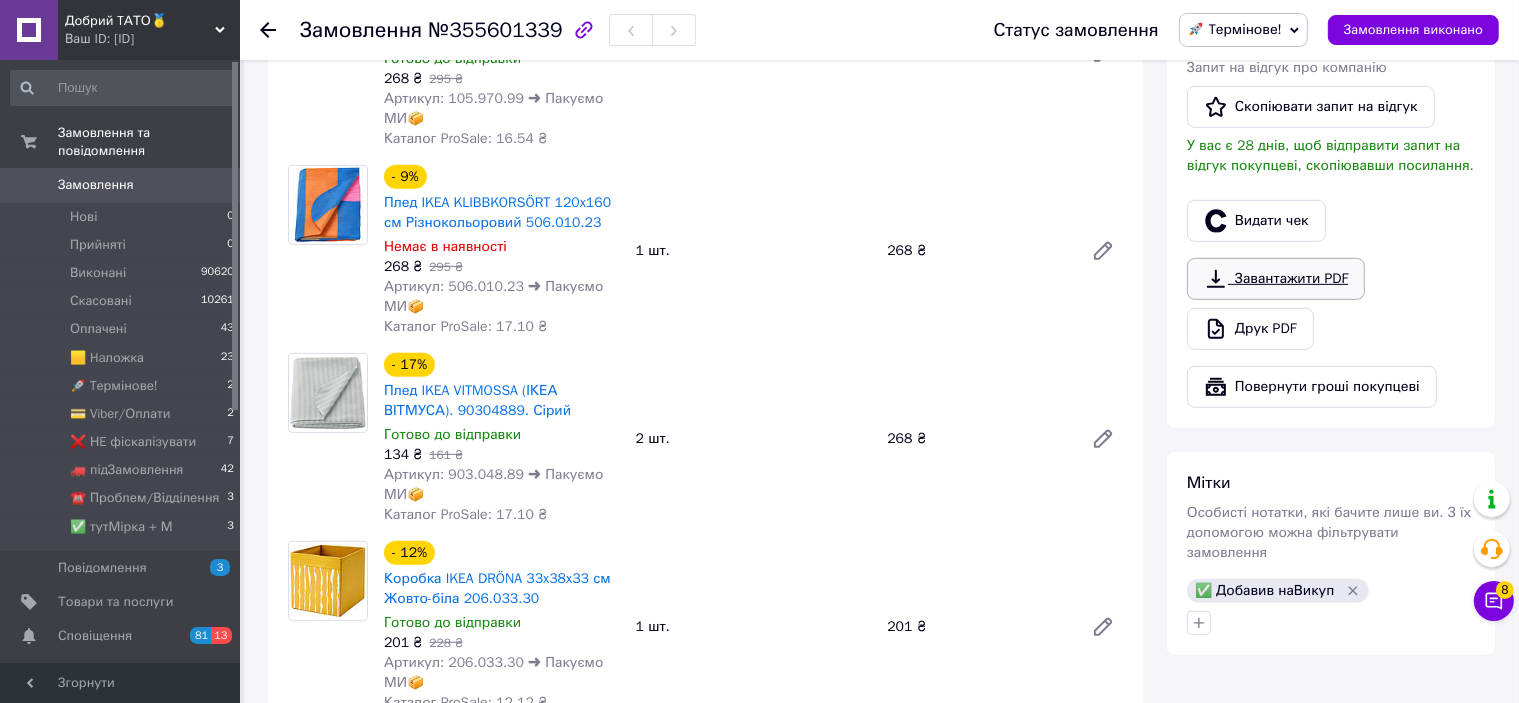 scroll, scrollTop: 800, scrollLeft: 0, axis: vertical 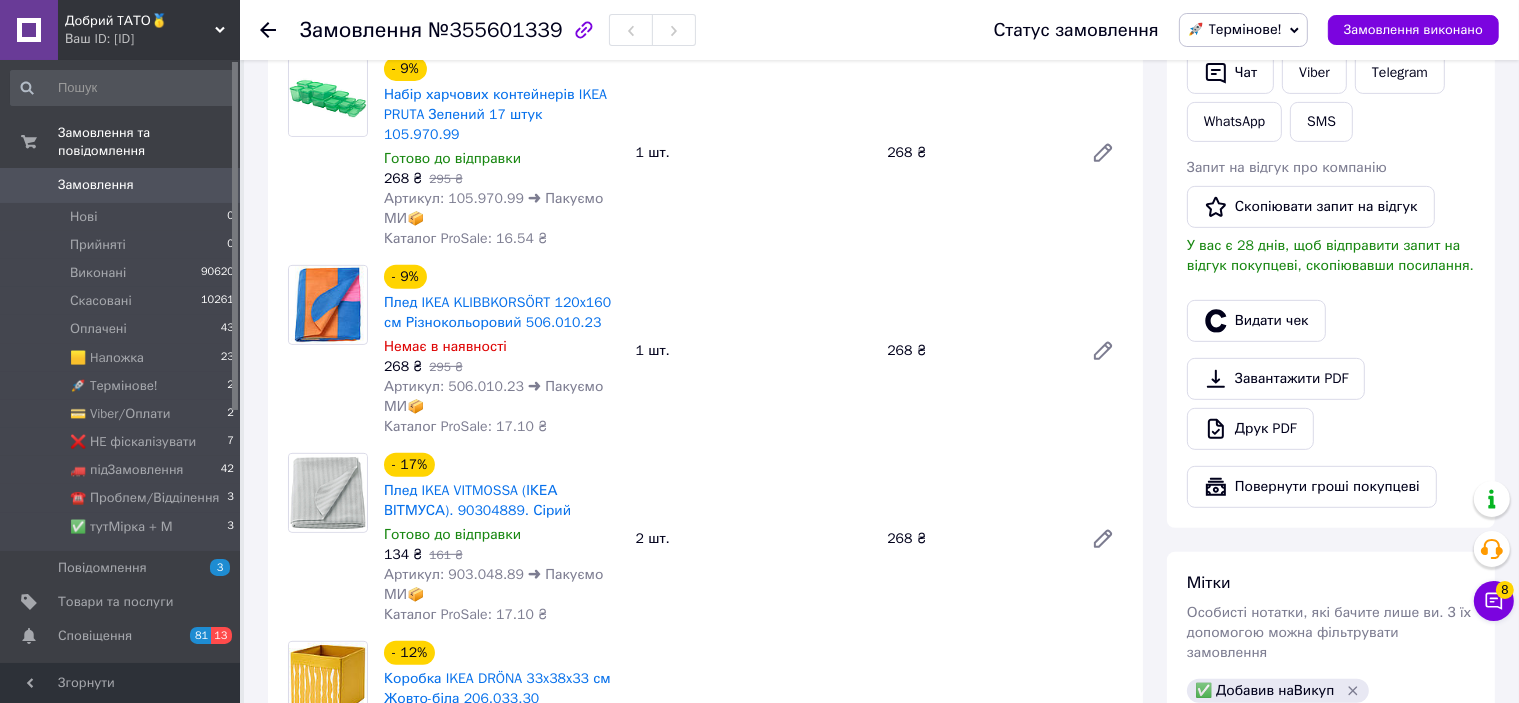 click on "SMS" at bounding box center (1321, 122) 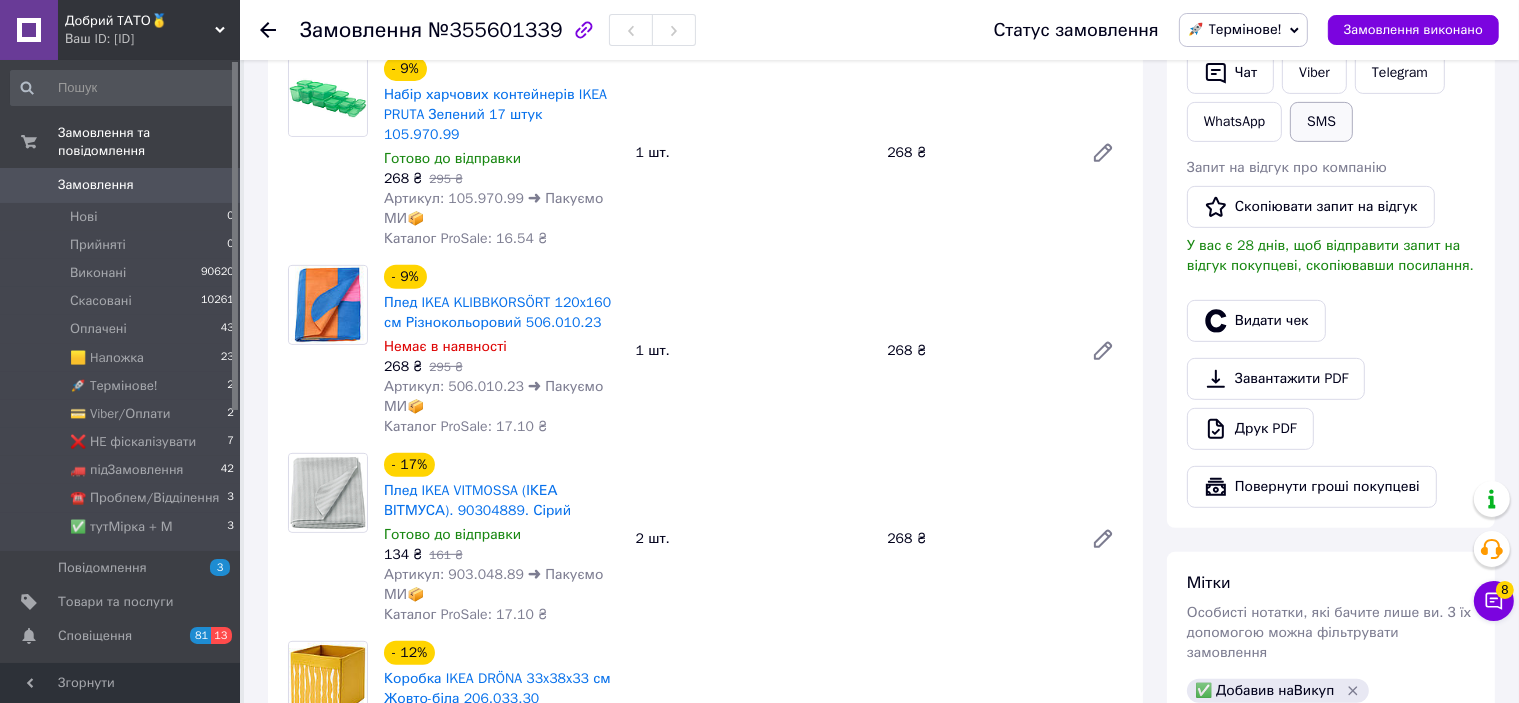 click on "SMS" at bounding box center [1321, 122] 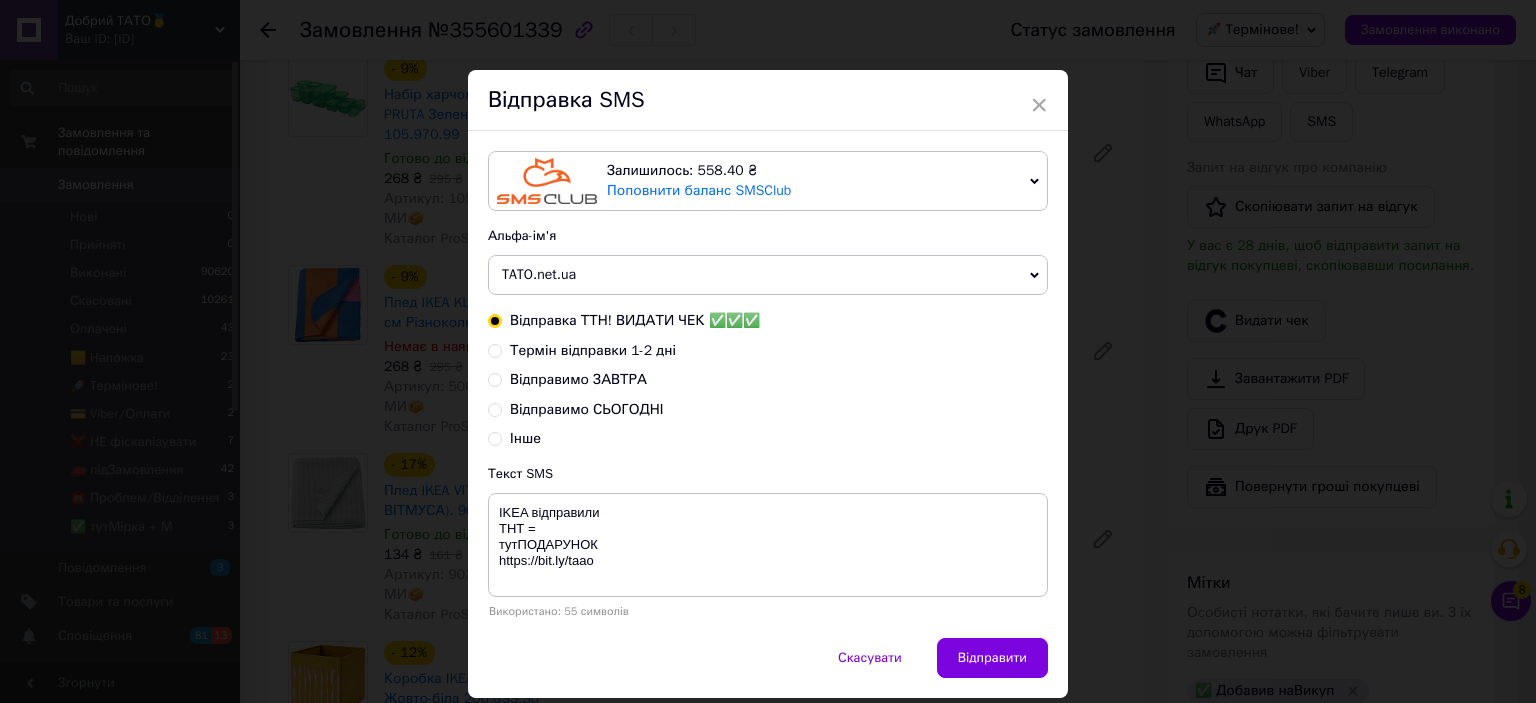 type 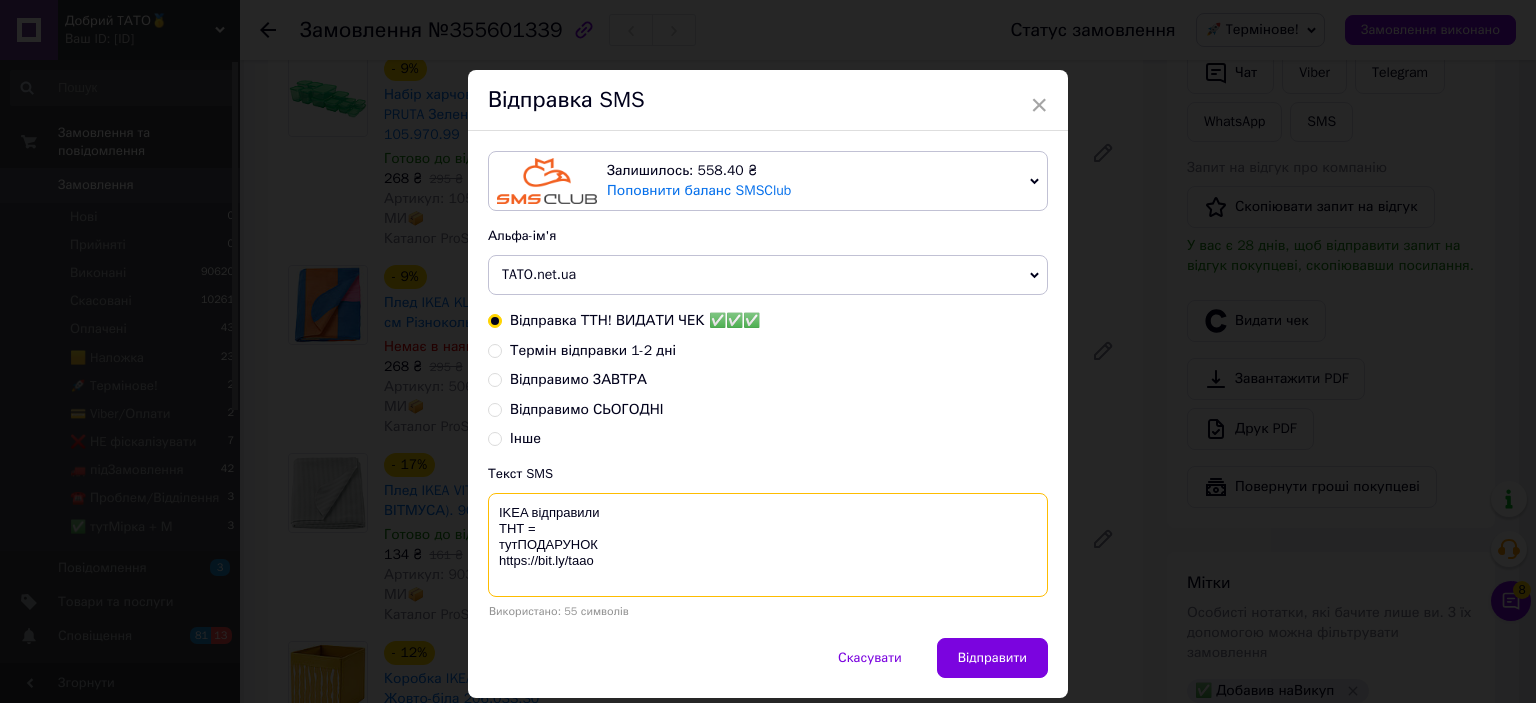 click on "IKEA відправили
ТНТ =
тутПОДАРУНОК
https://bit.ly/taao" at bounding box center (768, 545) 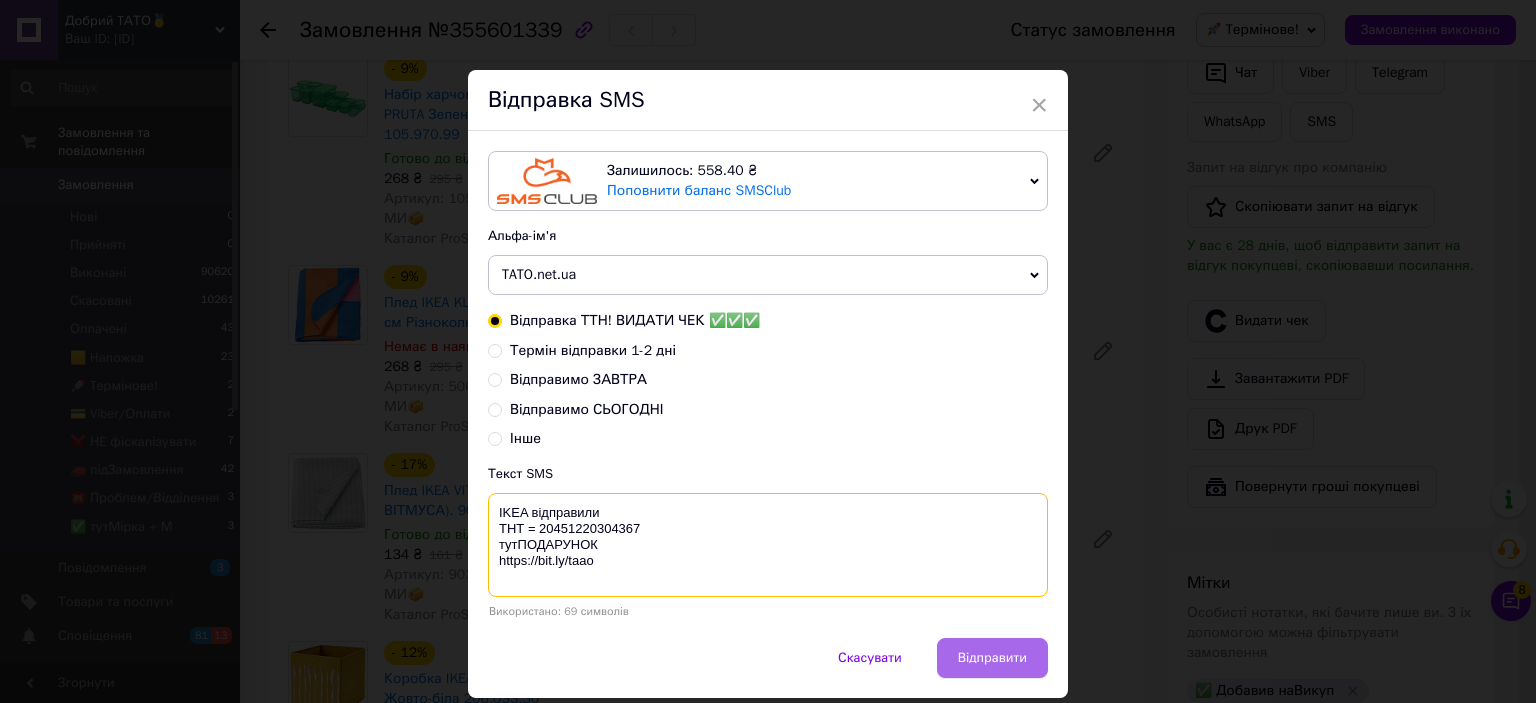 type on "IKEA відправили
ТНТ = 20451220304367
тутПОДАРУНОК
https://bit.ly/taao" 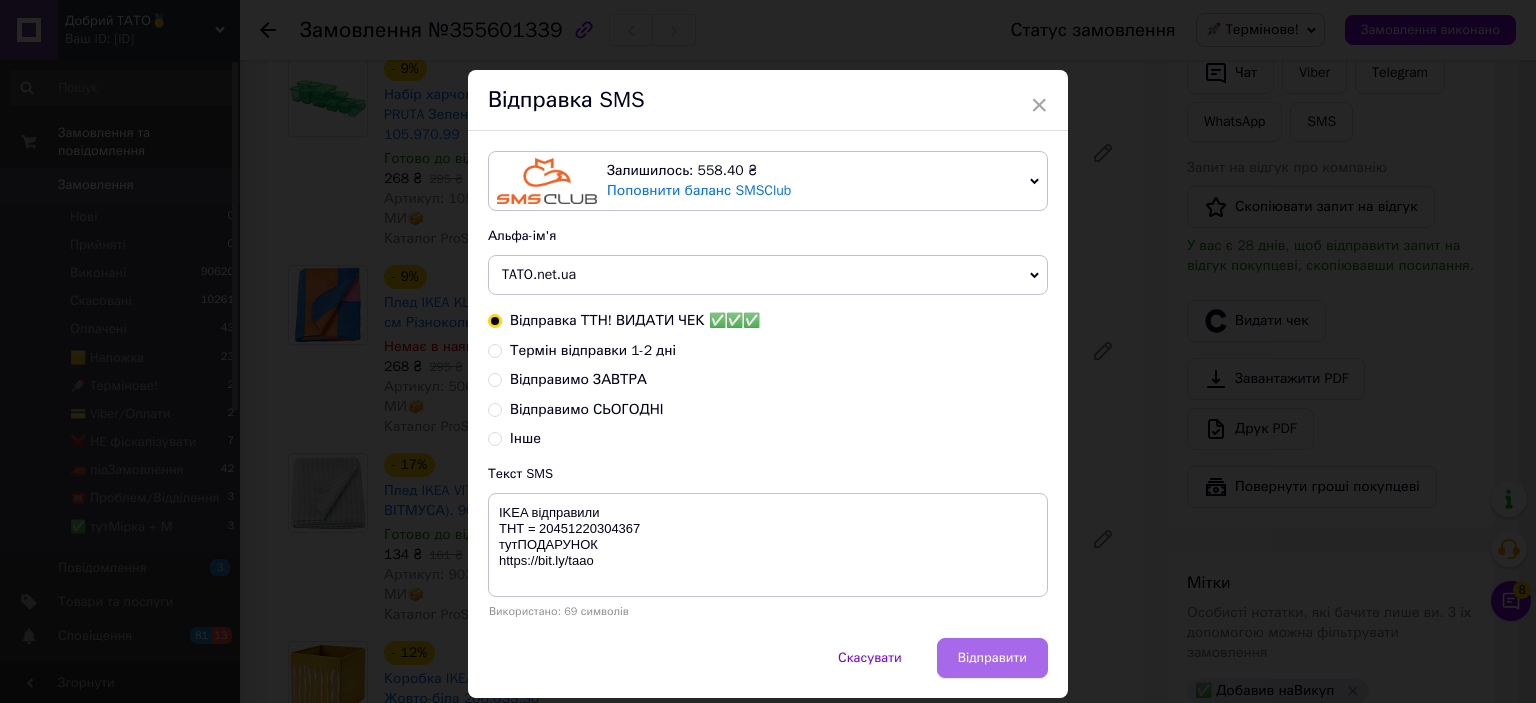 click on "Відправити" at bounding box center [992, 658] 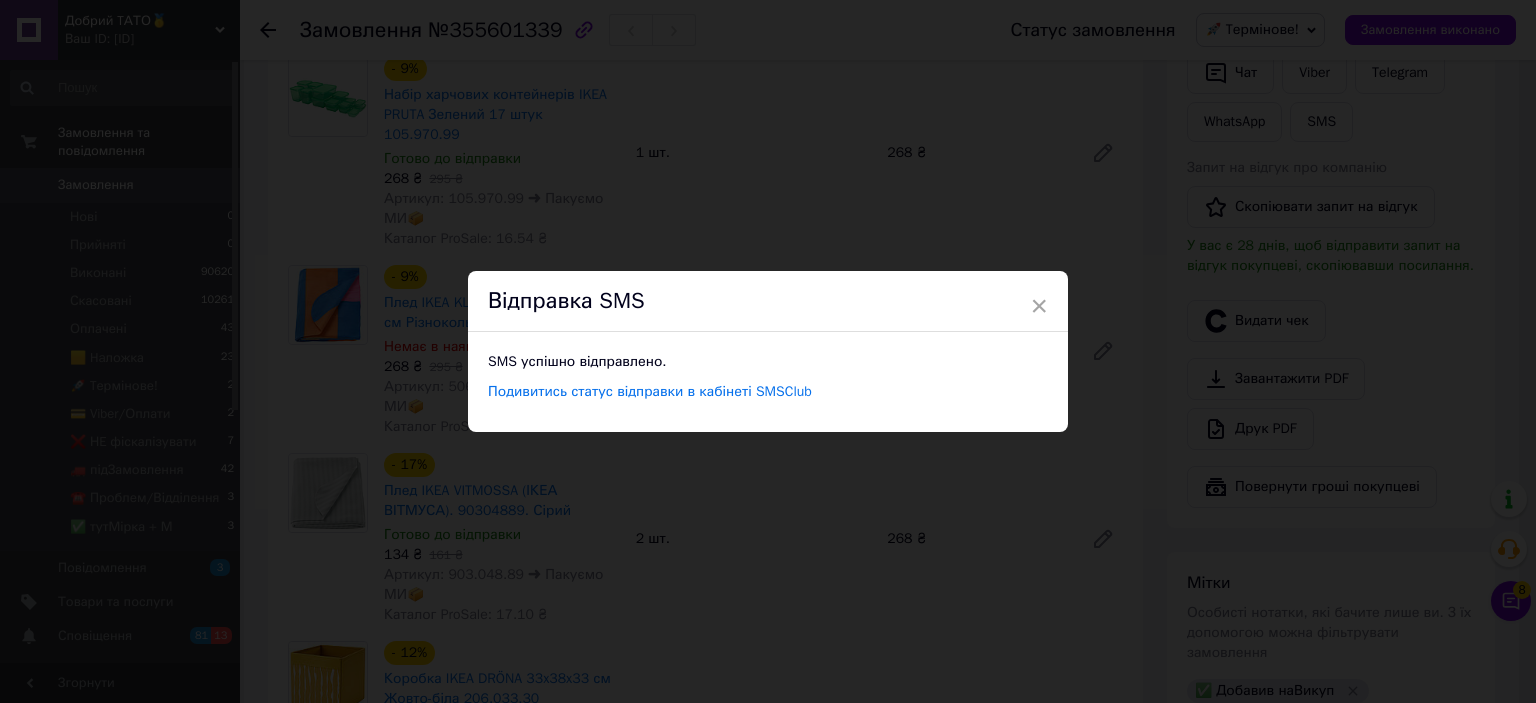 click on "× Відправка SMS SMS успішно відправлено. Подивитись статус відправки в кабінеті SMSClub" at bounding box center (768, 351) 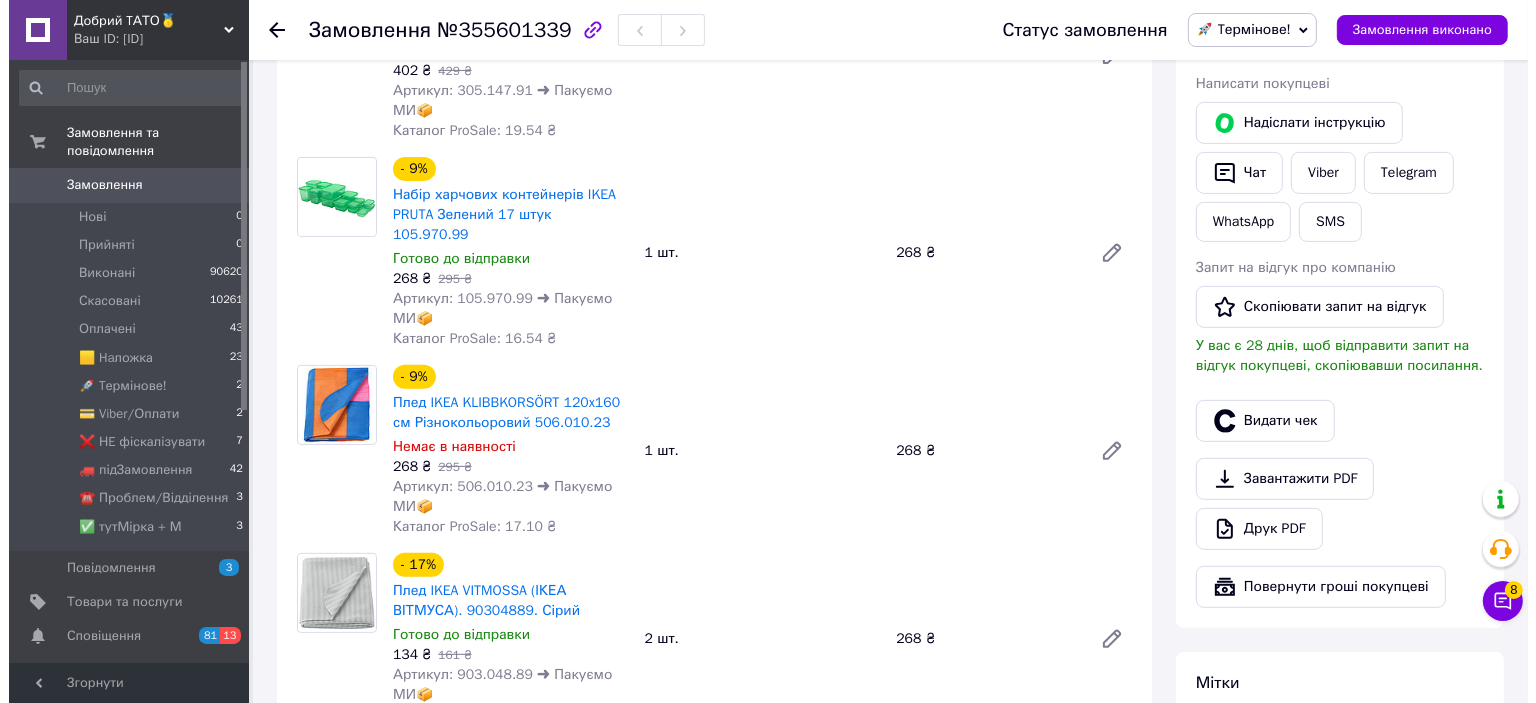 scroll, scrollTop: 800, scrollLeft: 0, axis: vertical 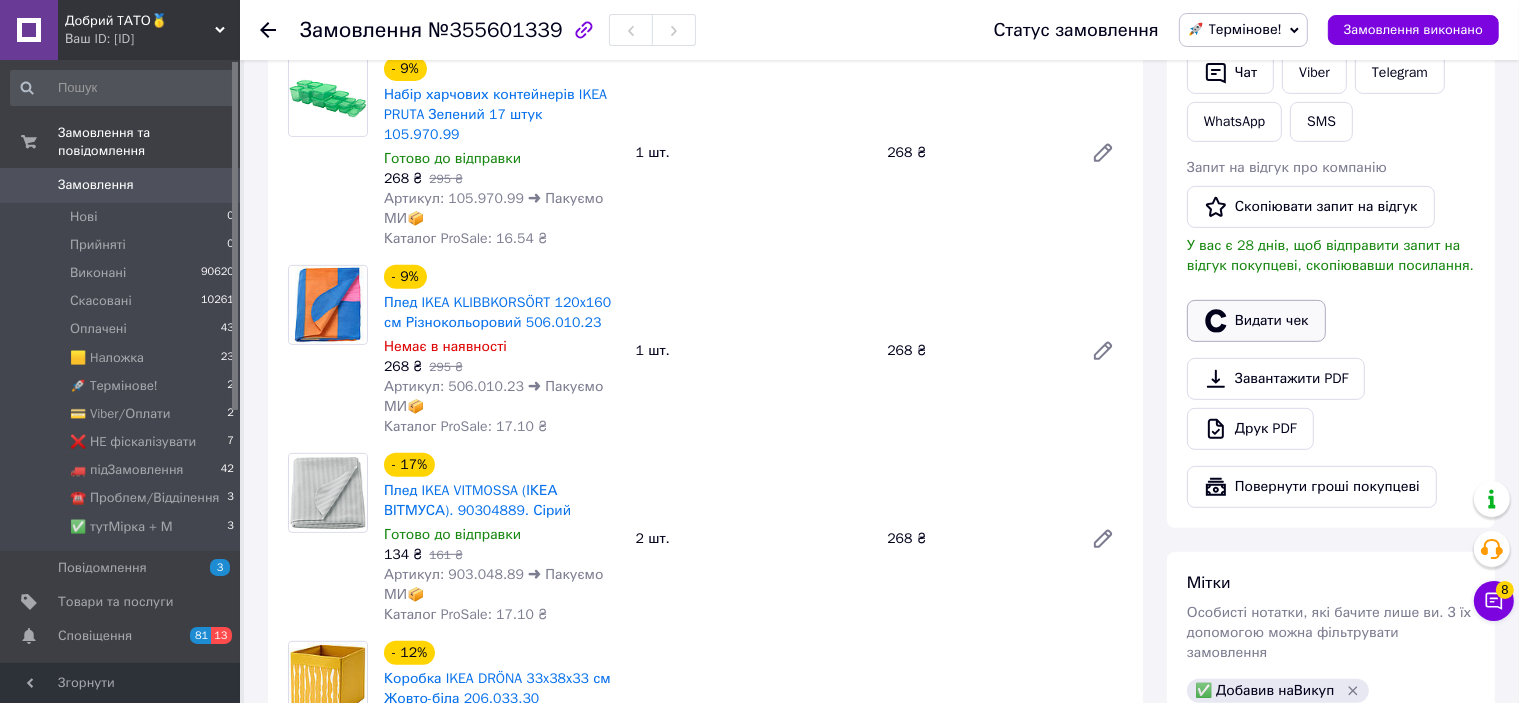 click on "Видати чек" at bounding box center [1256, 321] 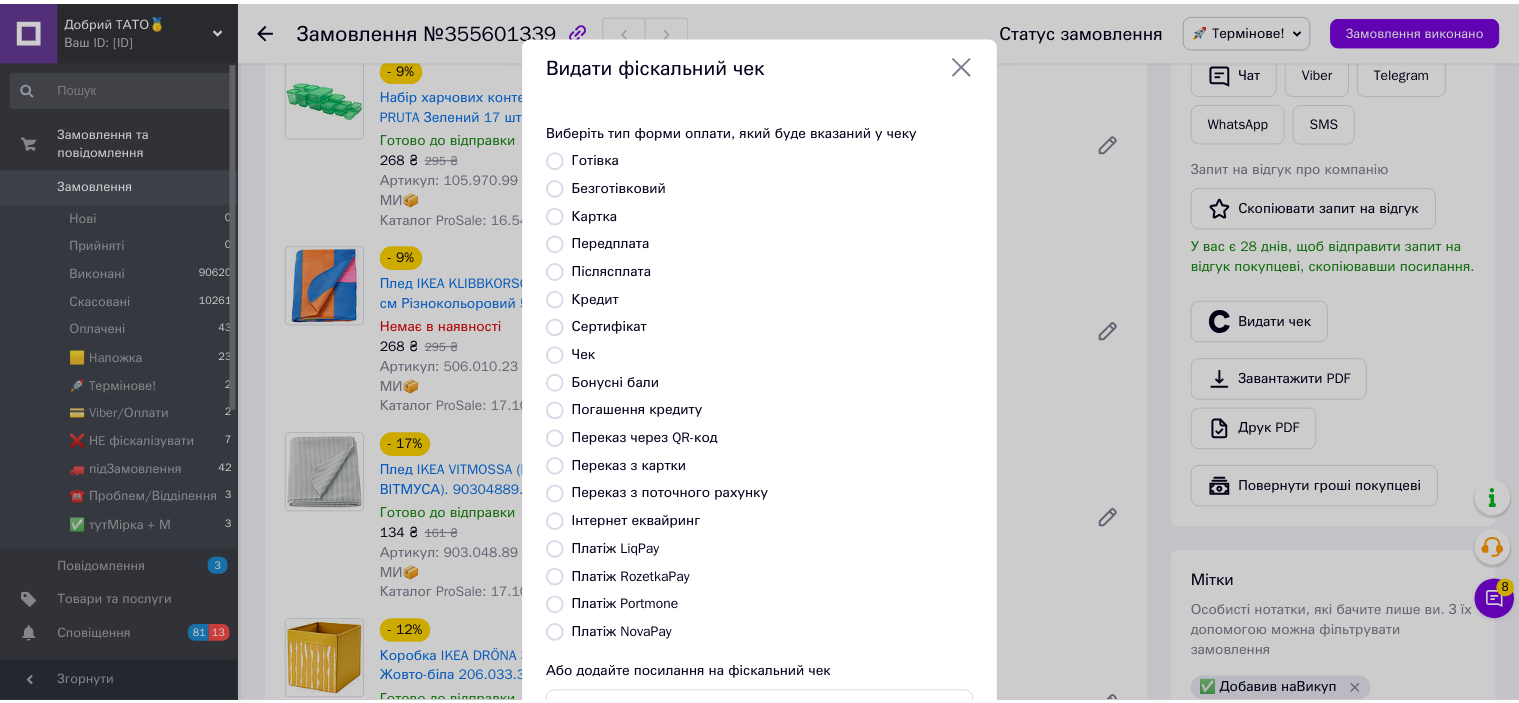 scroll, scrollTop: 155, scrollLeft: 0, axis: vertical 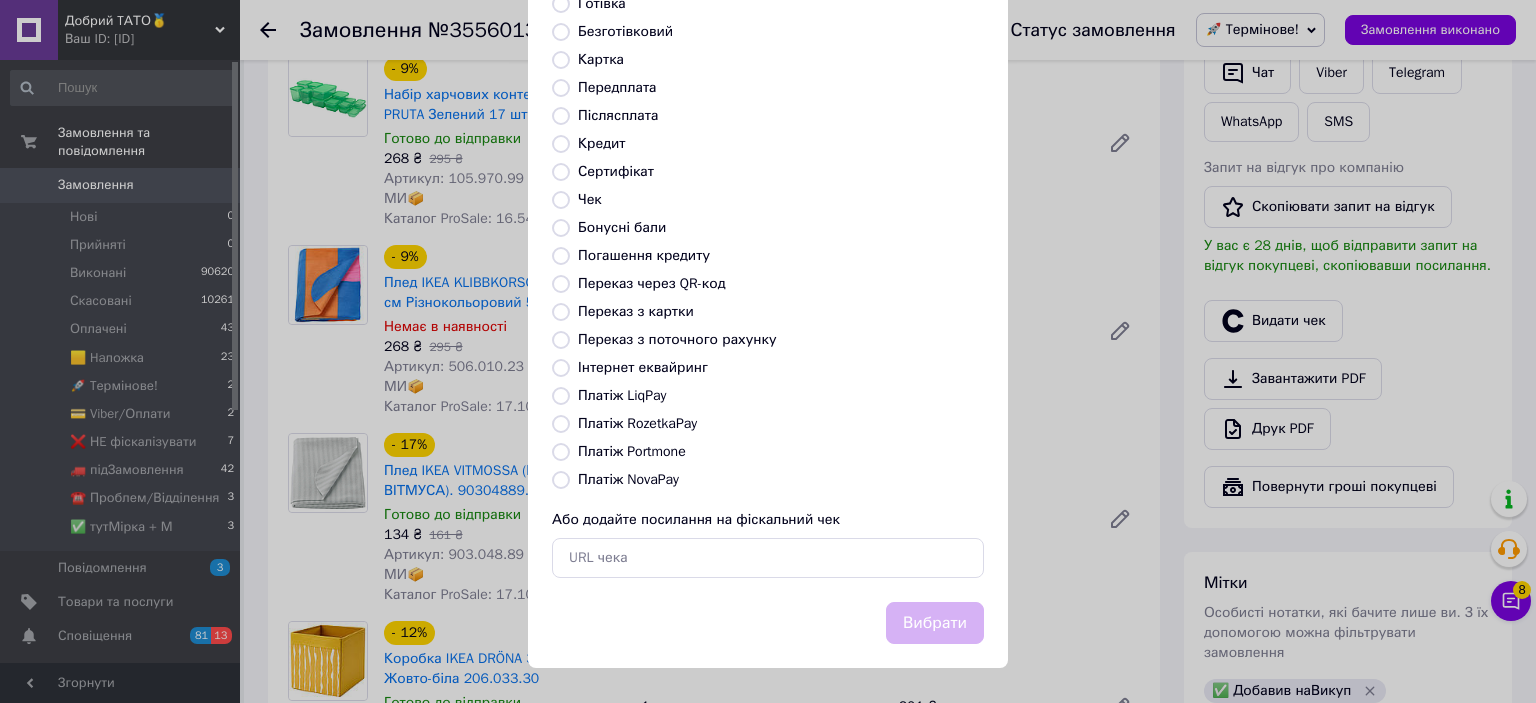 click on "Платіж RozetkaPay" at bounding box center (637, 423) 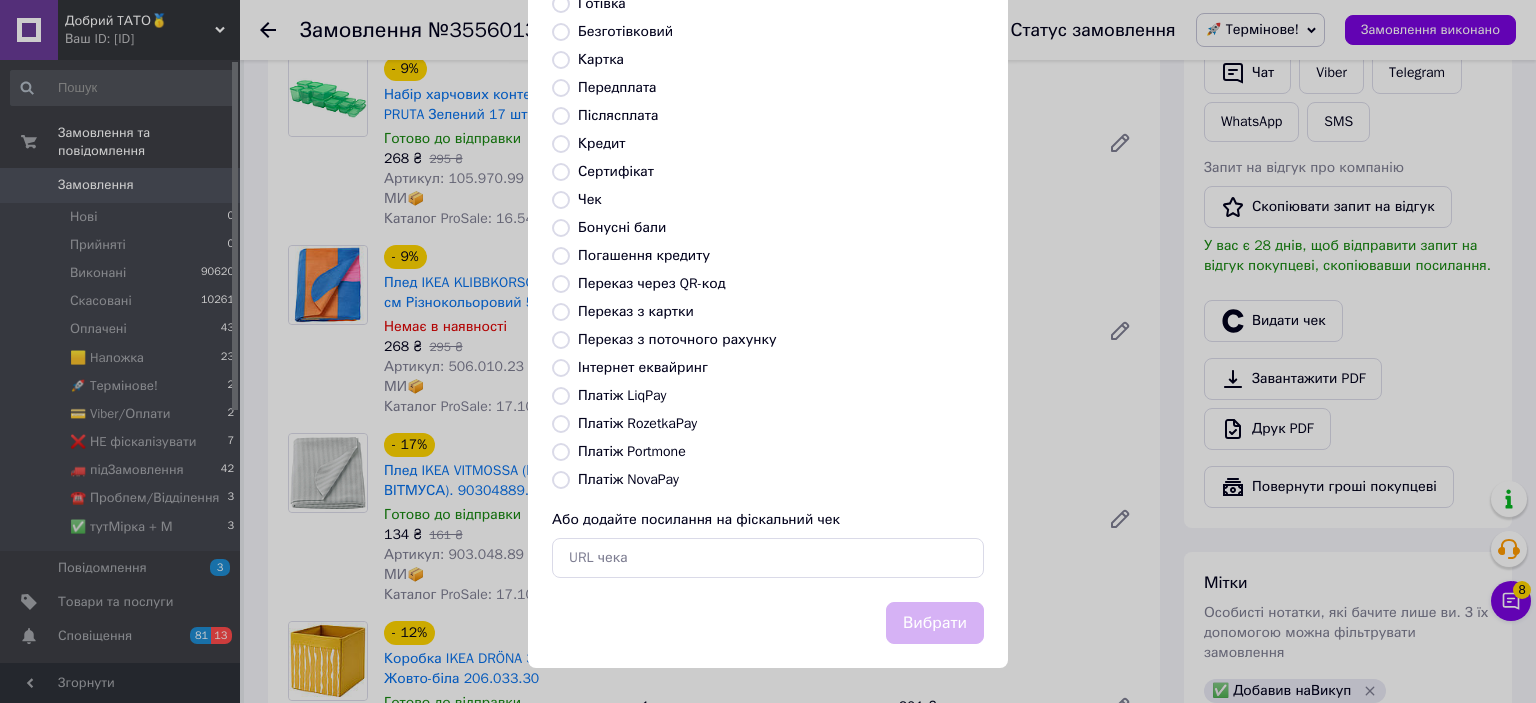 click on "Платіж RozetkaPay" at bounding box center [561, 424] 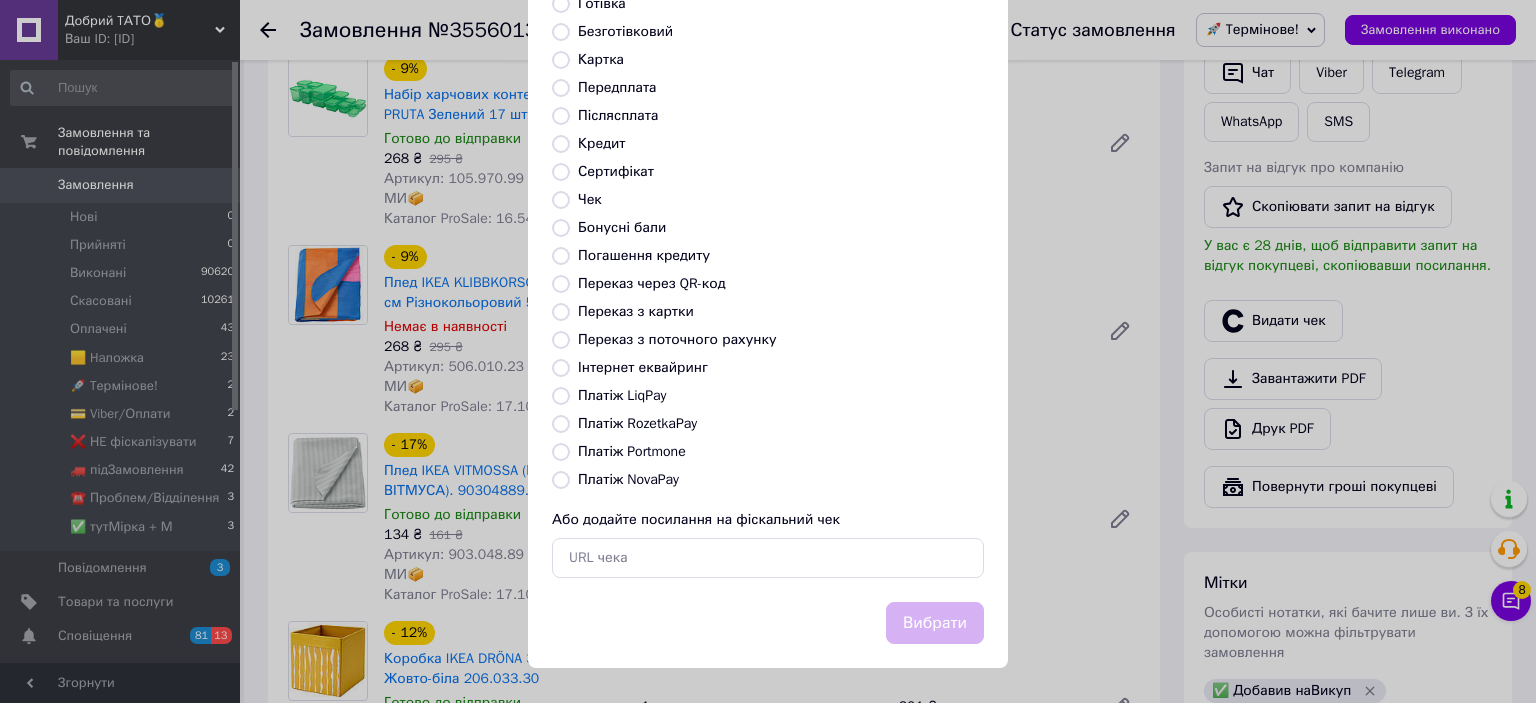 radio on "true" 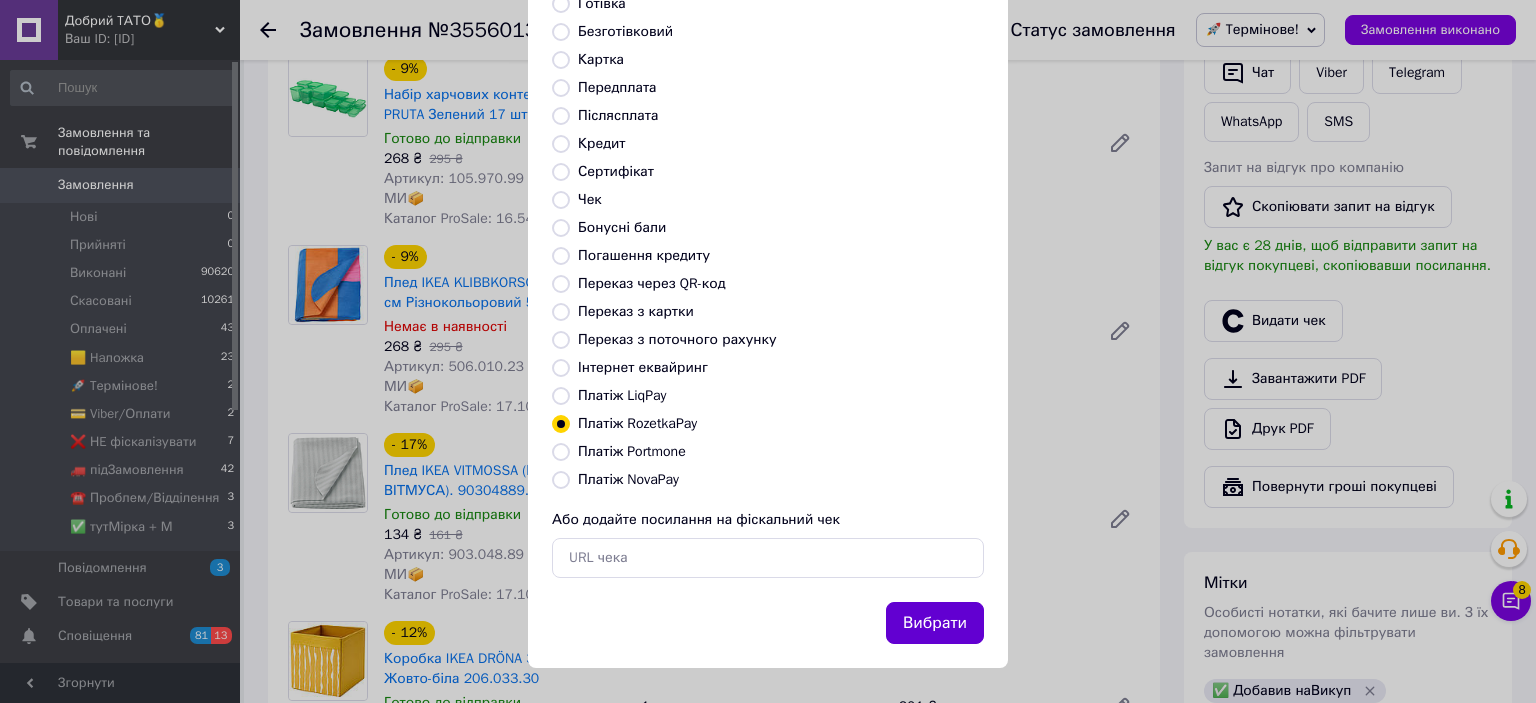 click on "Вибрати" at bounding box center (935, 623) 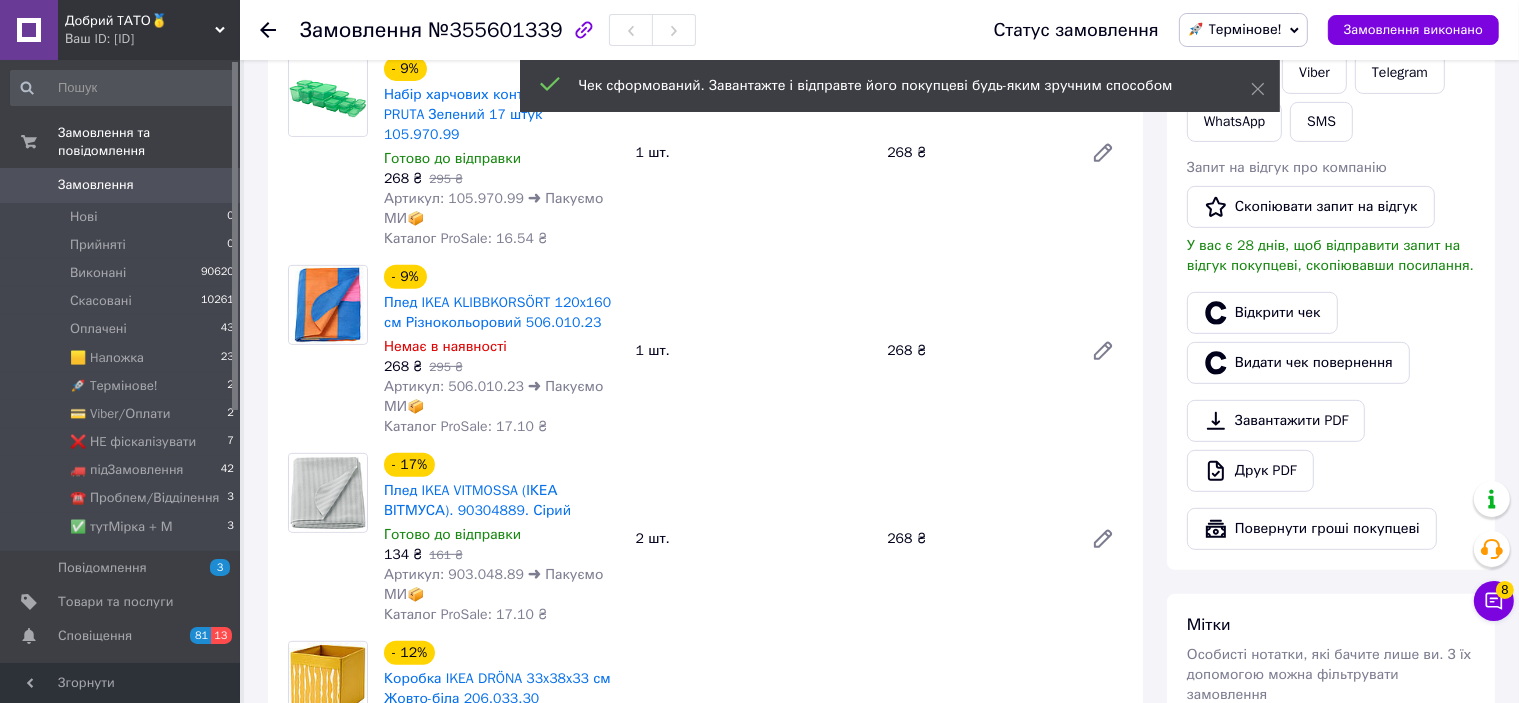 click on "Замовлення виконано" at bounding box center (1413, 30) 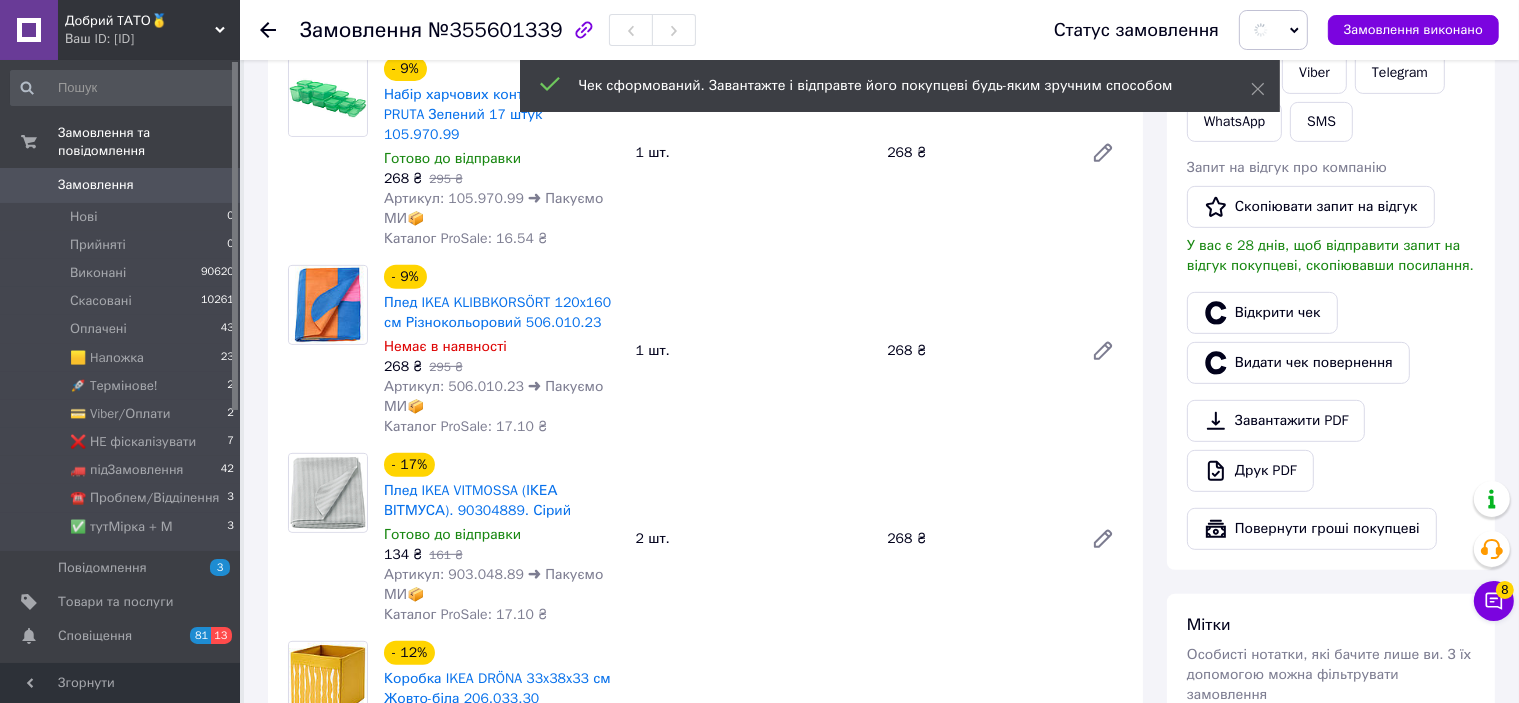 scroll, scrollTop: 0, scrollLeft: 0, axis: both 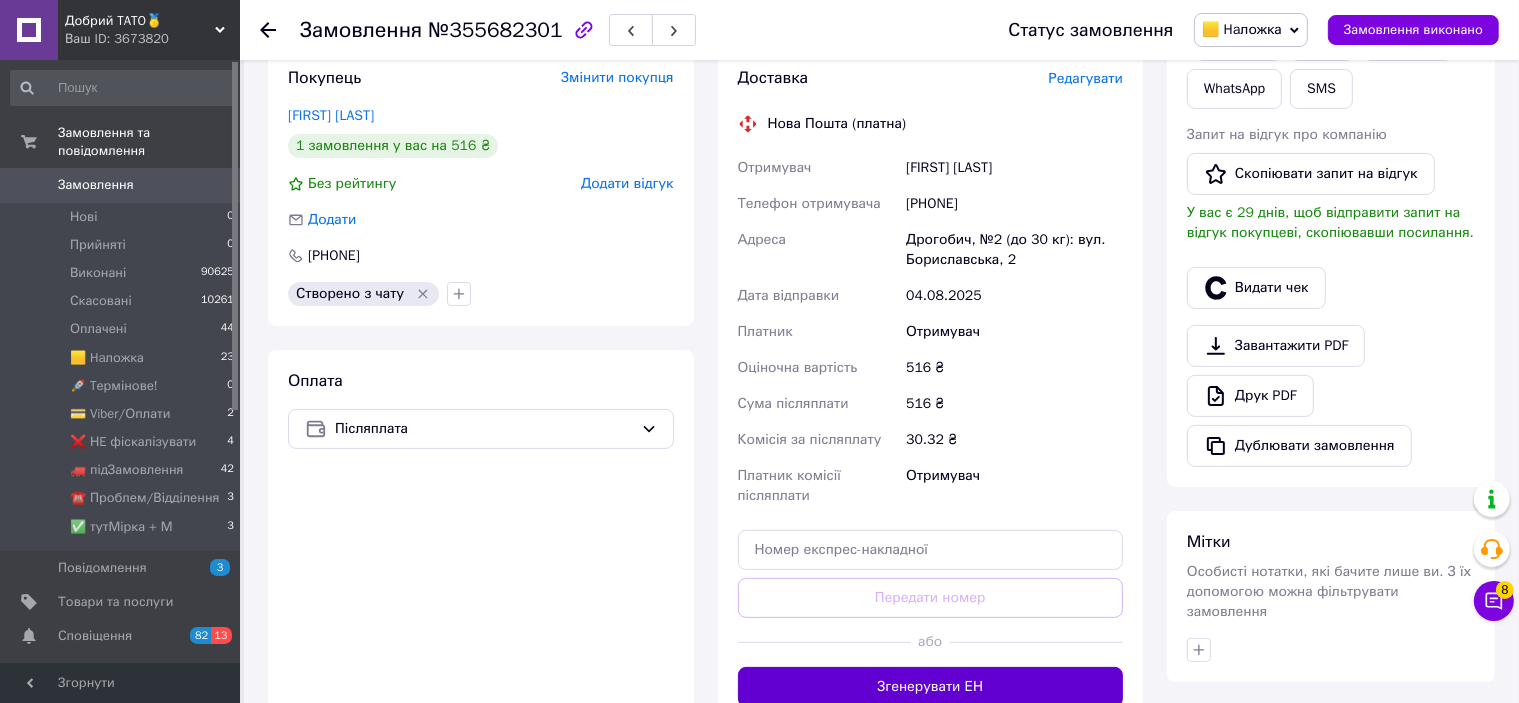 click on "Згенерувати ЕН" at bounding box center (931, 687) 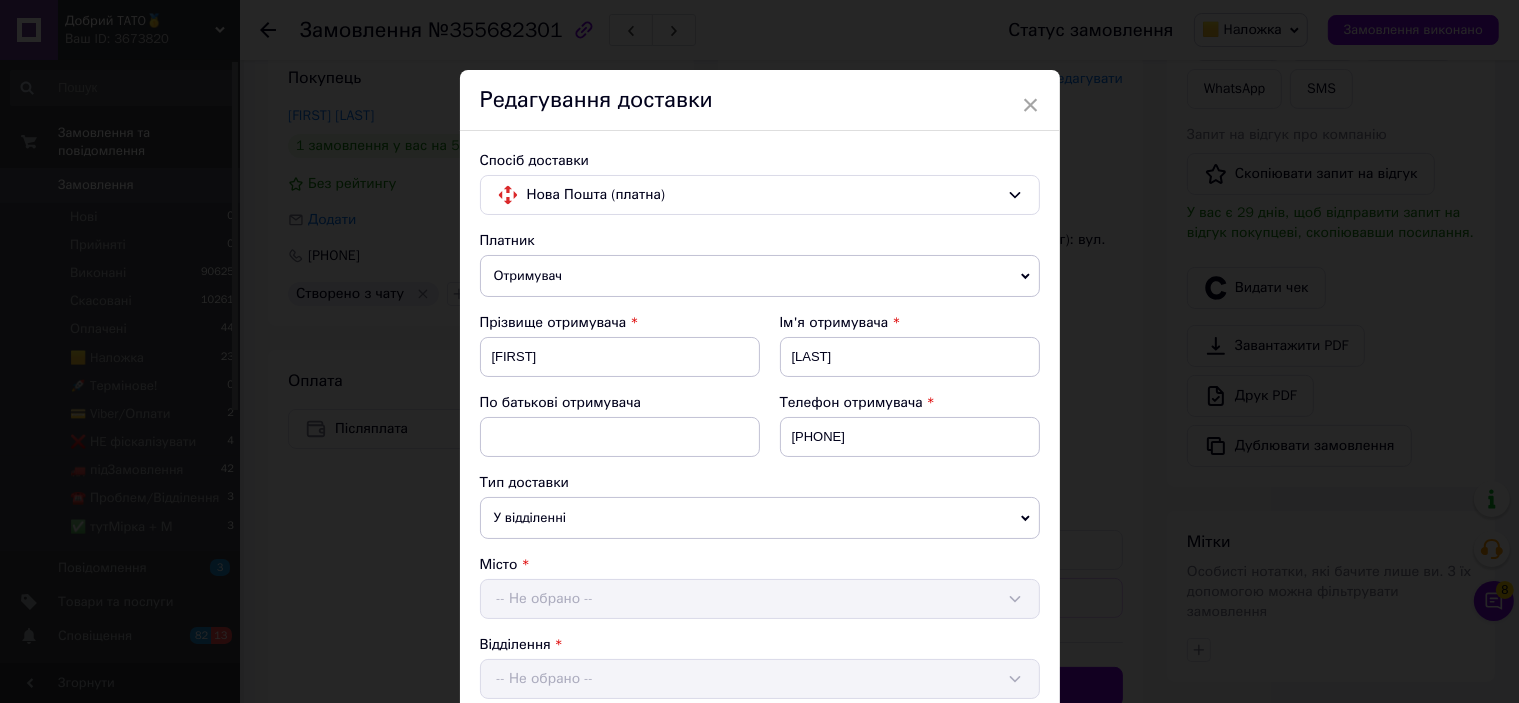 click on "× Редагування доставки Спосіб доставки Нова Пошта (платна) Платник Отримувач Відправник Прізвище отримувача [LAST] Ім'я отримувача [FIRST] По батькові отримувача Телефон отримувача +380982549340 Тип доставки У відділенні Кур'єром В поштоматі Місто -- Не обрано -- Відділення -- Не обрано -- Місце відправки с. Дубове ([STATE]): №1: вул. Ковельська, 52 Немає збігів. Спробуйте змінити умови пошуку Додати ще місце відправки Тип посилки Вантаж Документи Номер упаковки (не обов'язково) Оціночна вартість 516 Дата відправки 04.08.2025 < 2025 > < Серпень > Пн Вт Ср Чт Пт Сб Вс 28 29 30" at bounding box center (759, 351) 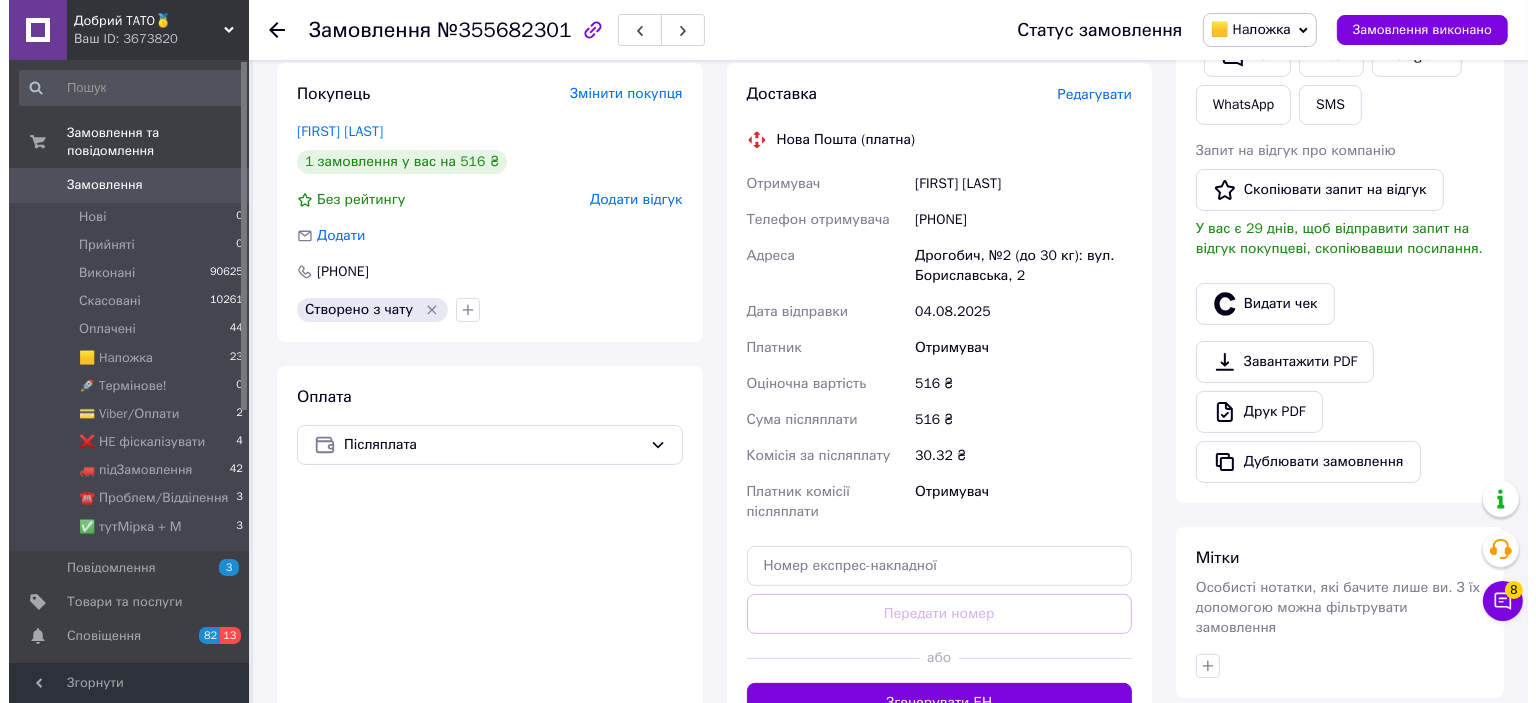 scroll, scrollTop: 584, scrollLeft: 0, axis: vertical 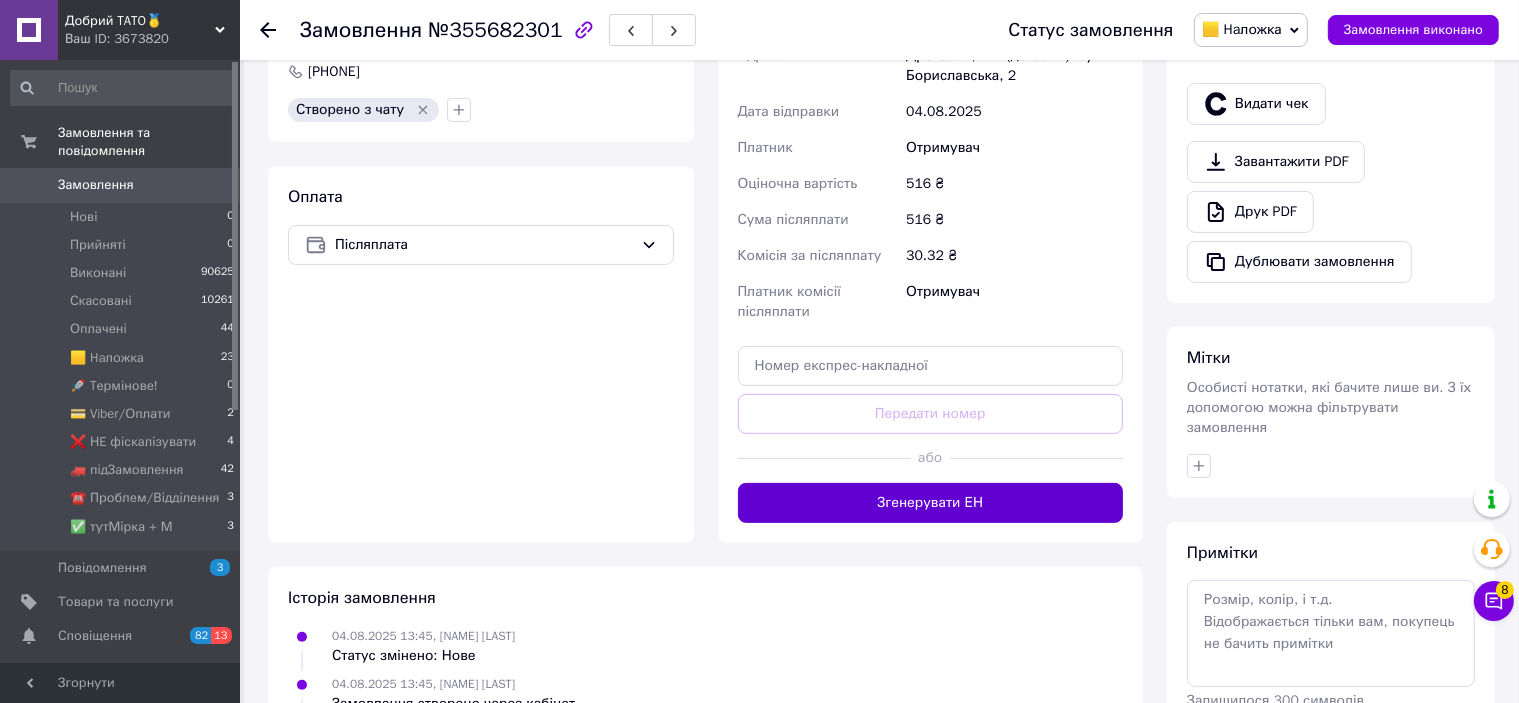 click on "Згенерувати ЕН" at bounding box center (931, 503) 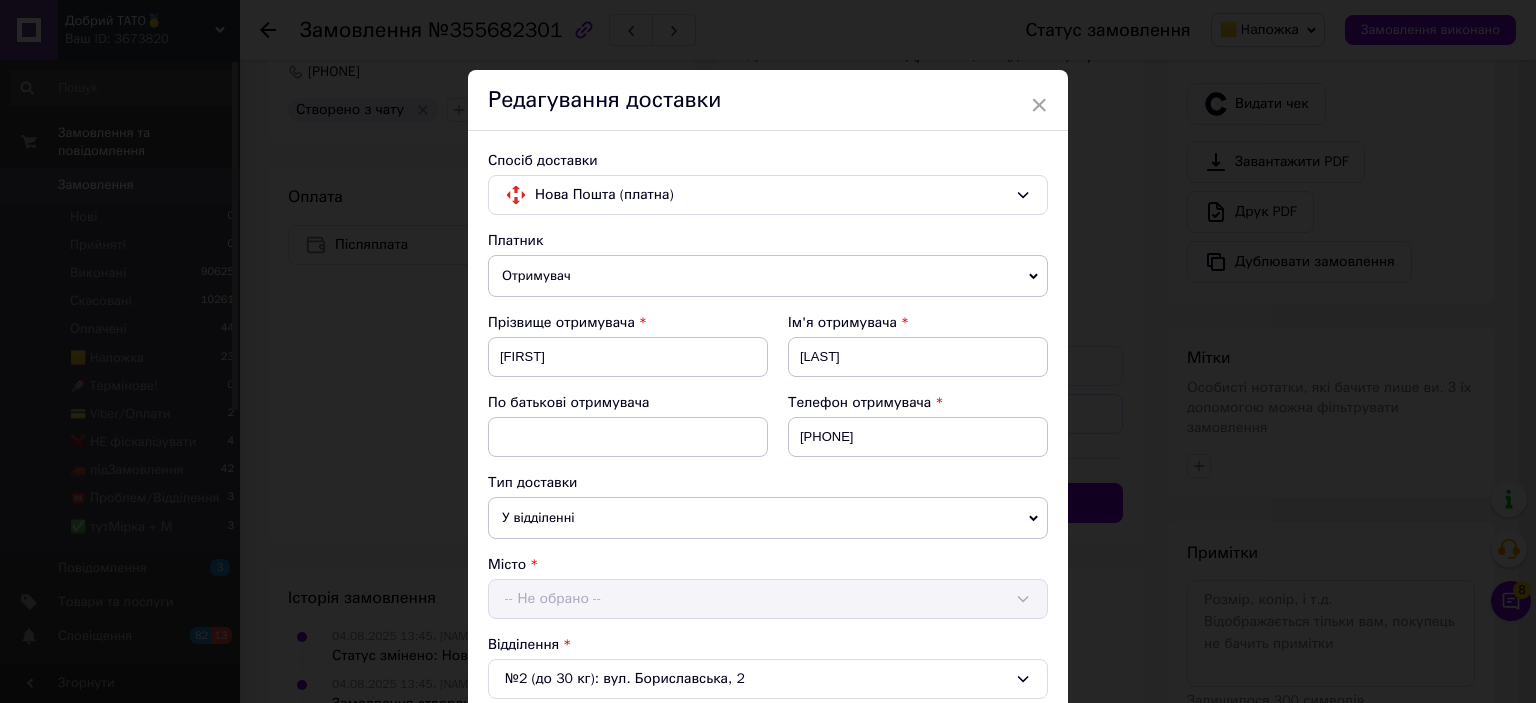 scroll, scrollTop: 700, scrollLeft: 0, axis: vertical 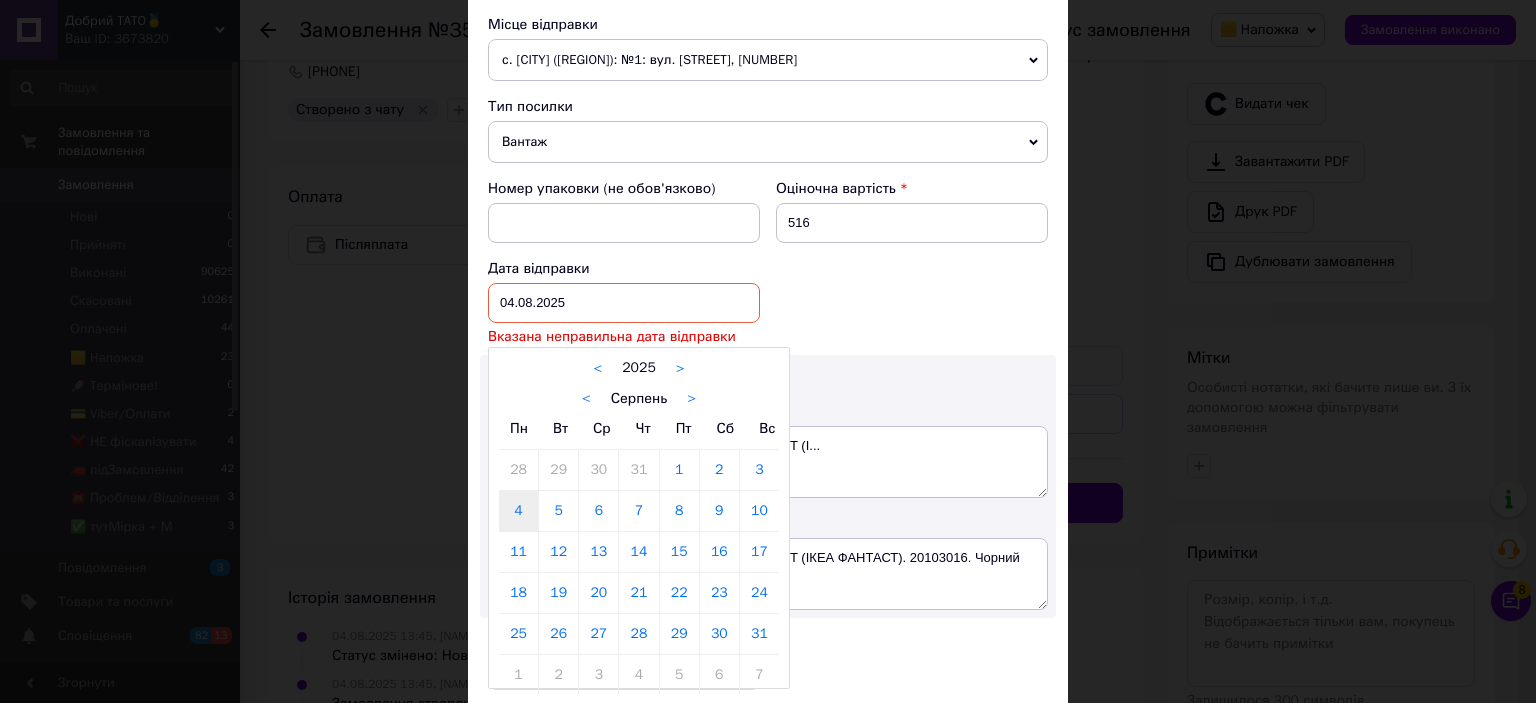 click on "04.08.2025 < 2025 > < Серпень > Пн Вт Ср Чт Пт Сб Вс 28 29 30 31 1 2 3 4 5 6 7 8 9 10 11 12 13 14 15 16 17 18 19 20 21 22 23 24 25 26 27 28 29 30 31 1 2 3 4 5 6 7" at bounding box center (624, 303) 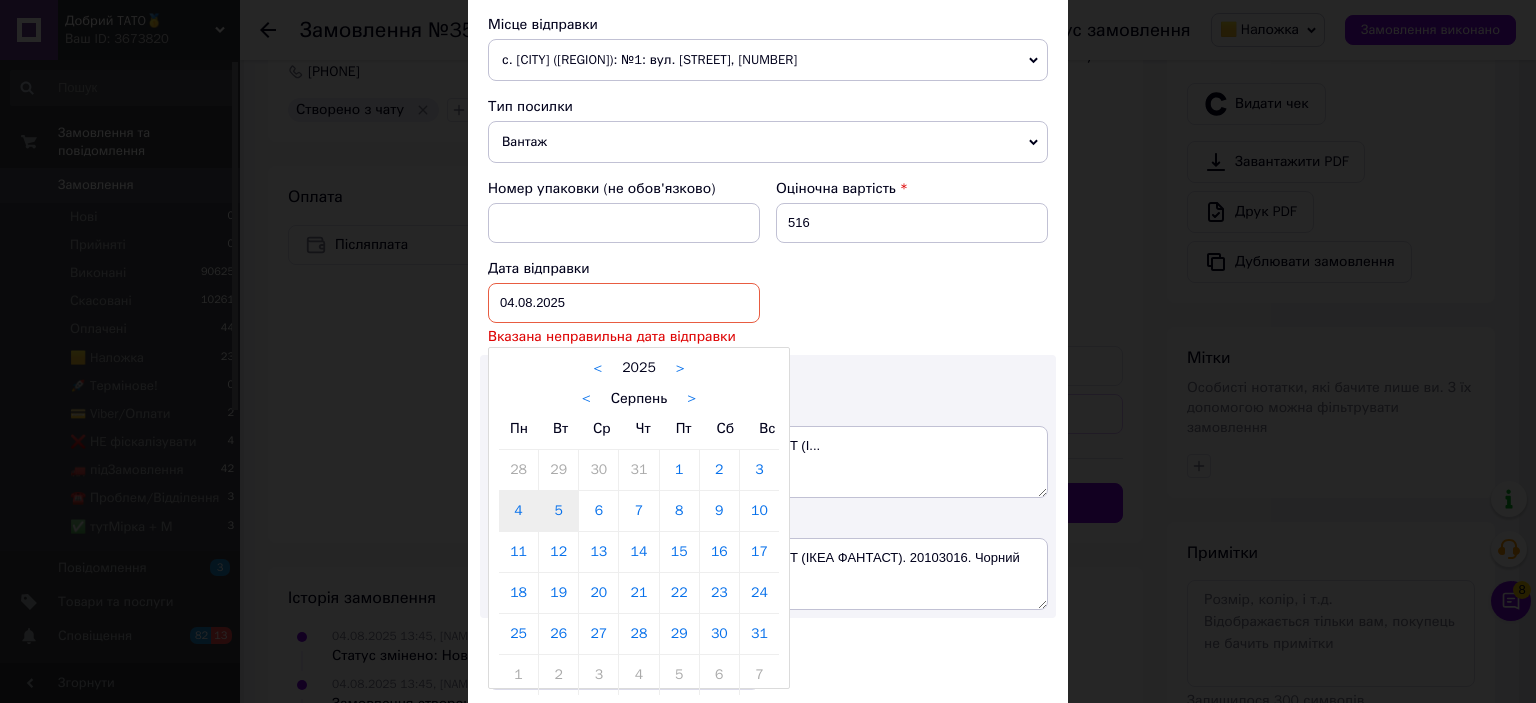 click on "5" at bounding box center (558, 511) 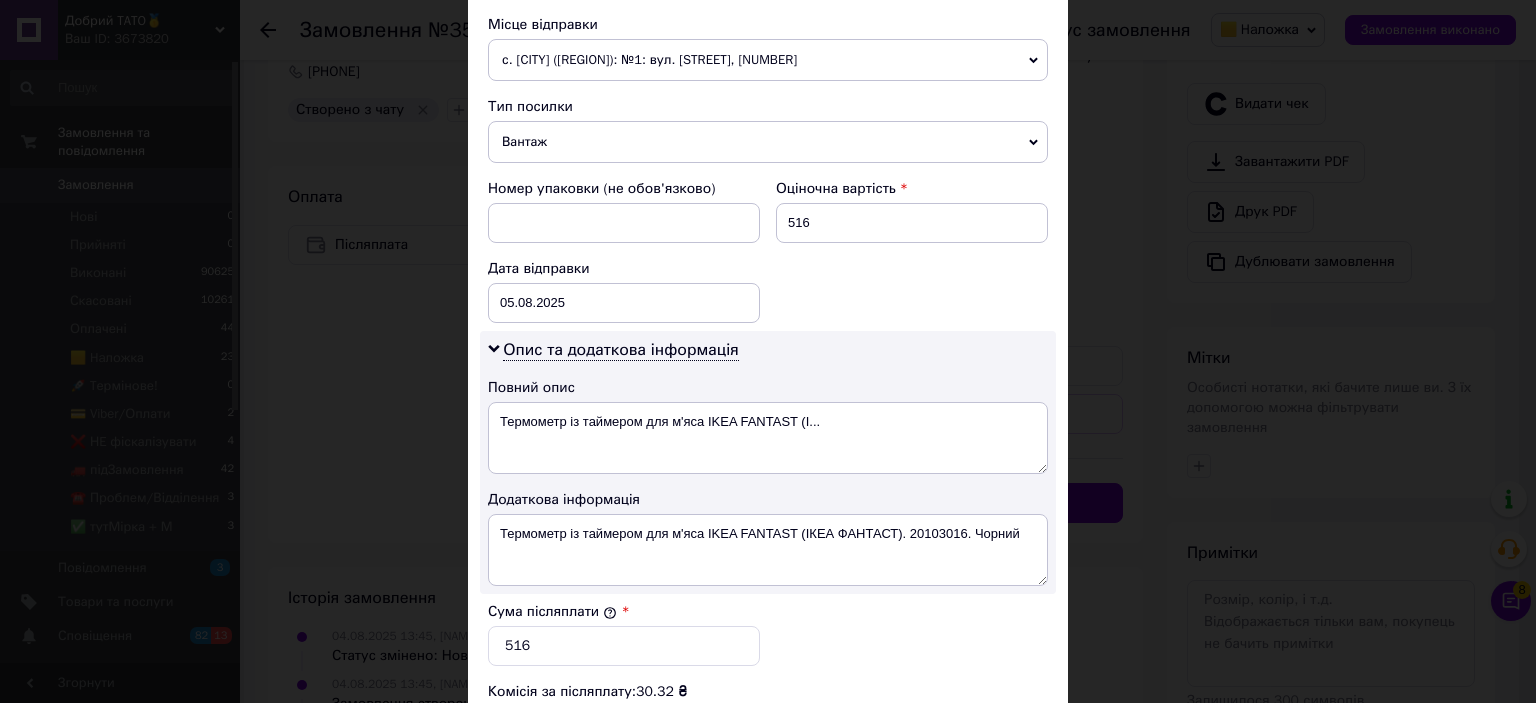 scroll, scrollTop: 1040, scrollLeft: 0, axis: vertical 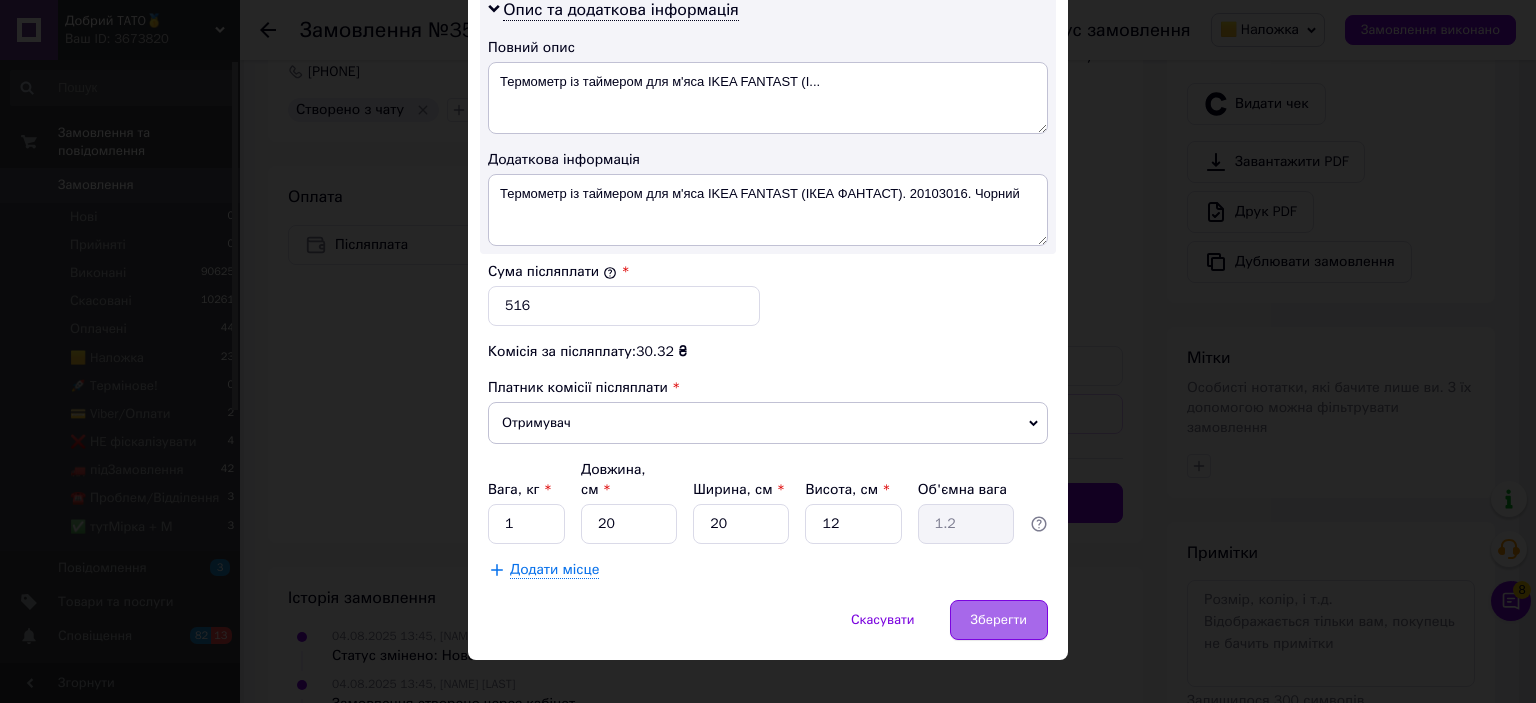 click on "Зберегти" at bounding box center [999, 620] 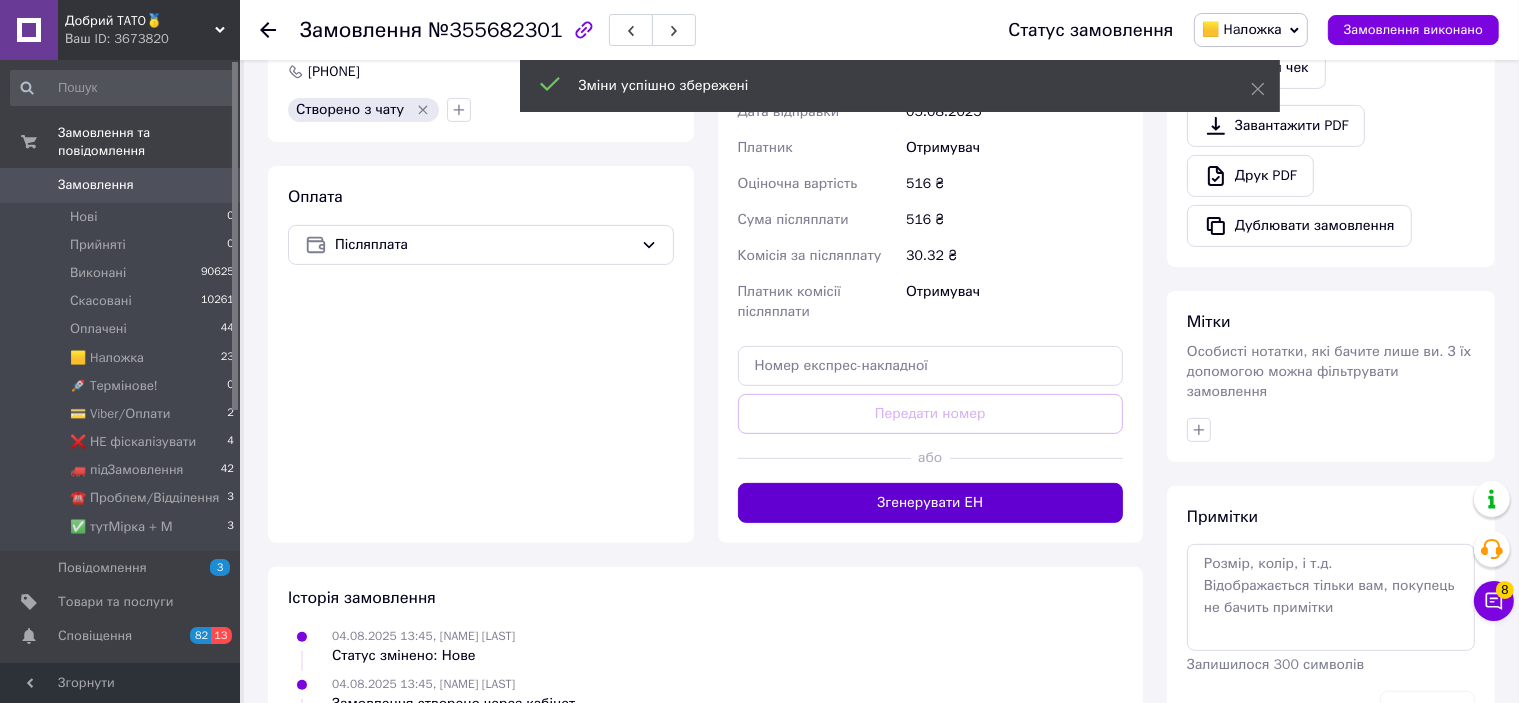 click on "Згенерувати ЕН" at bounding box center [931, 503] 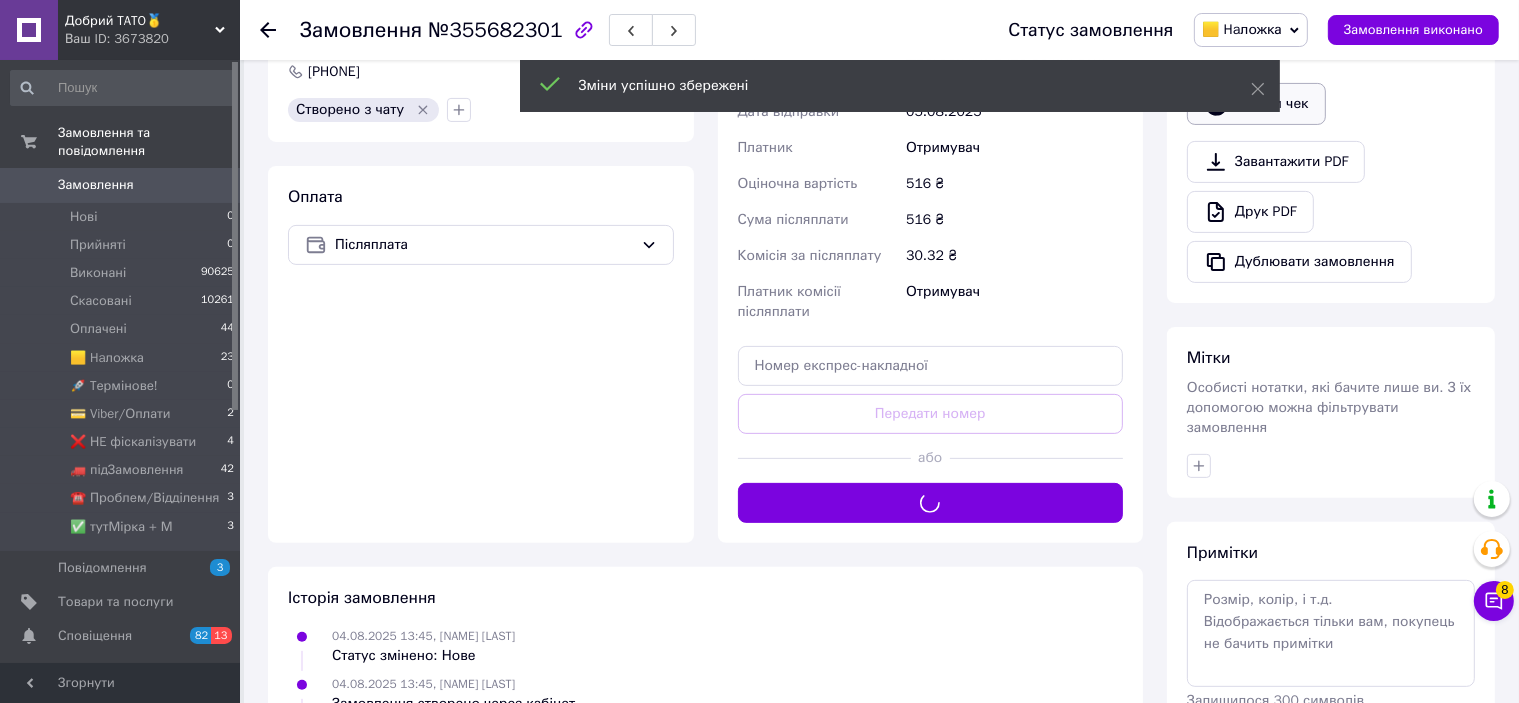 click on "Видати чек" at bounding box center [1256, 104] 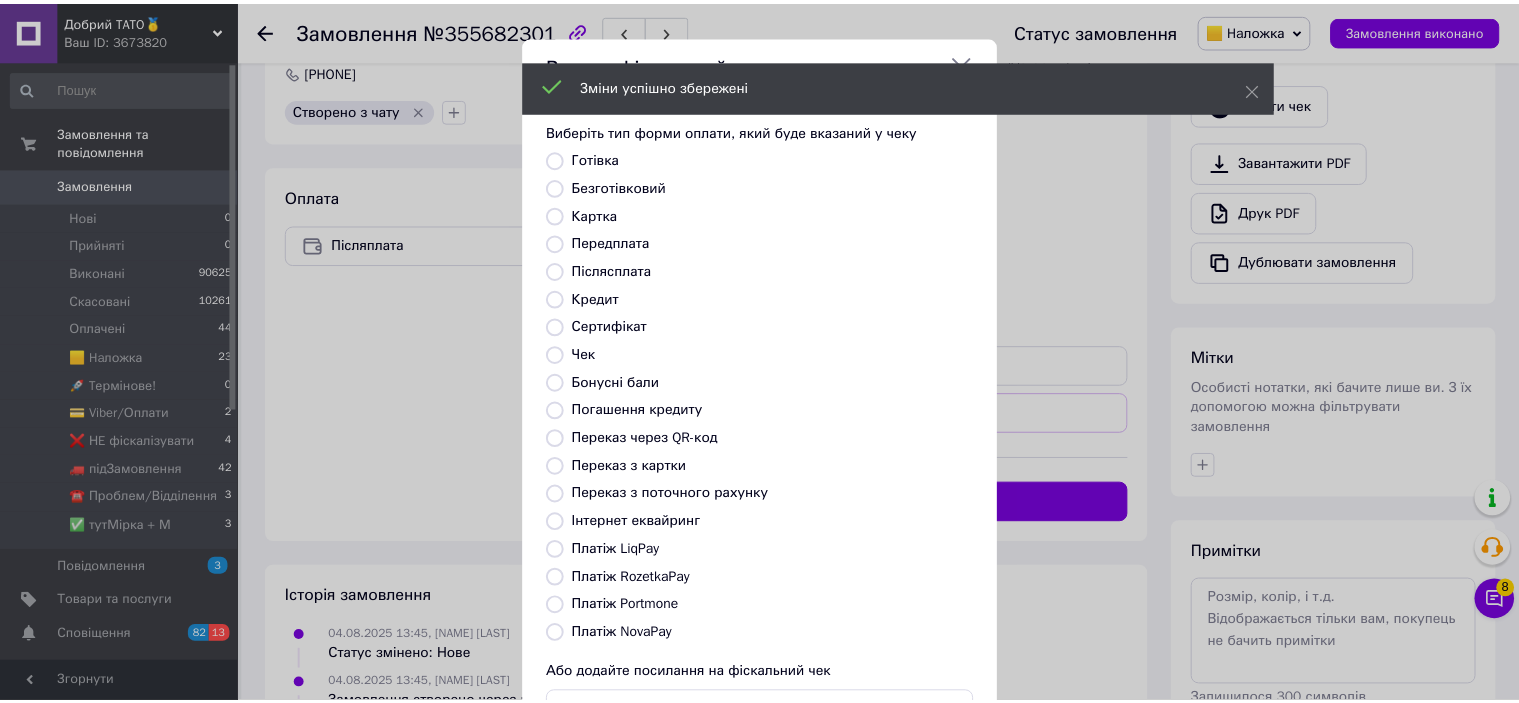 scroll, scrollTop: 155, scrollLeft: 0, axis: vertical 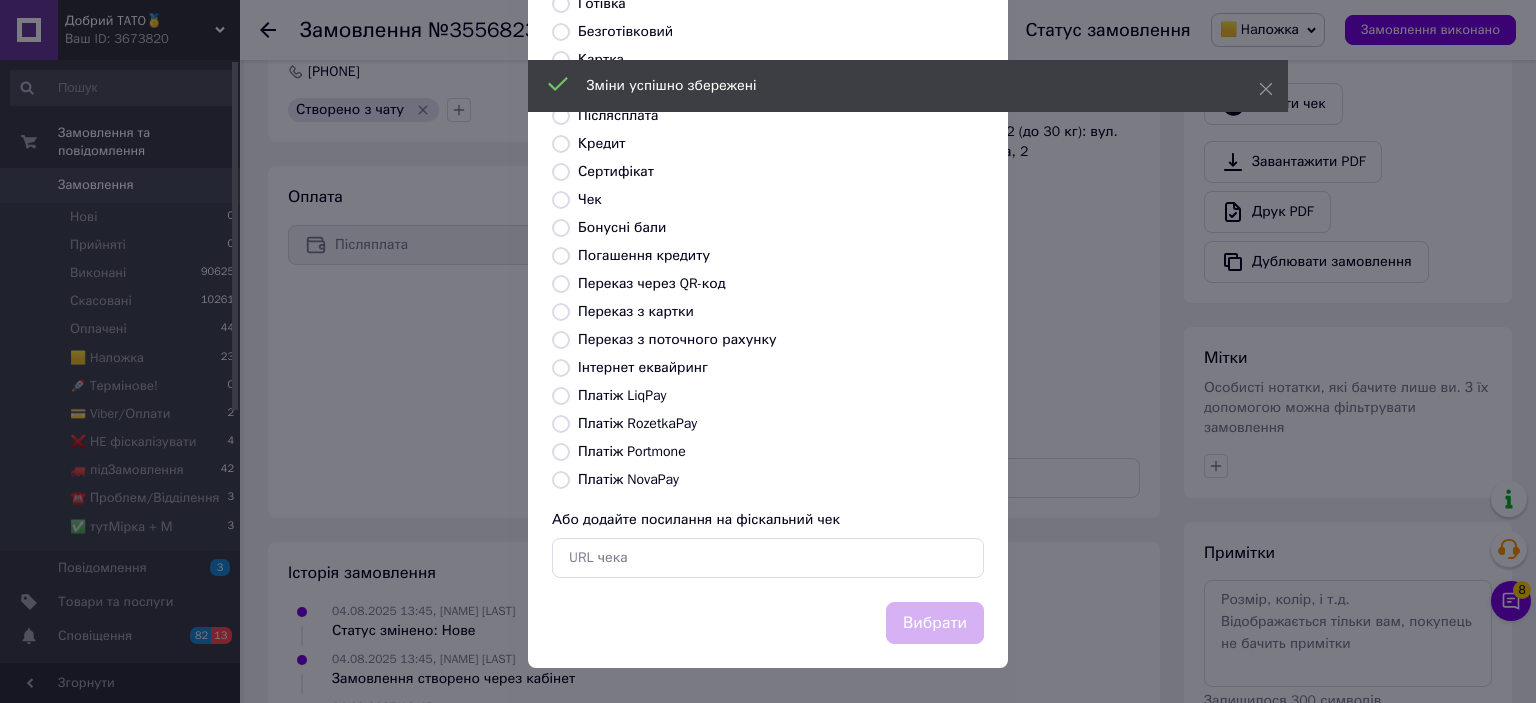 click on "Платіж NovaPay" at bounding box center (628, 479) 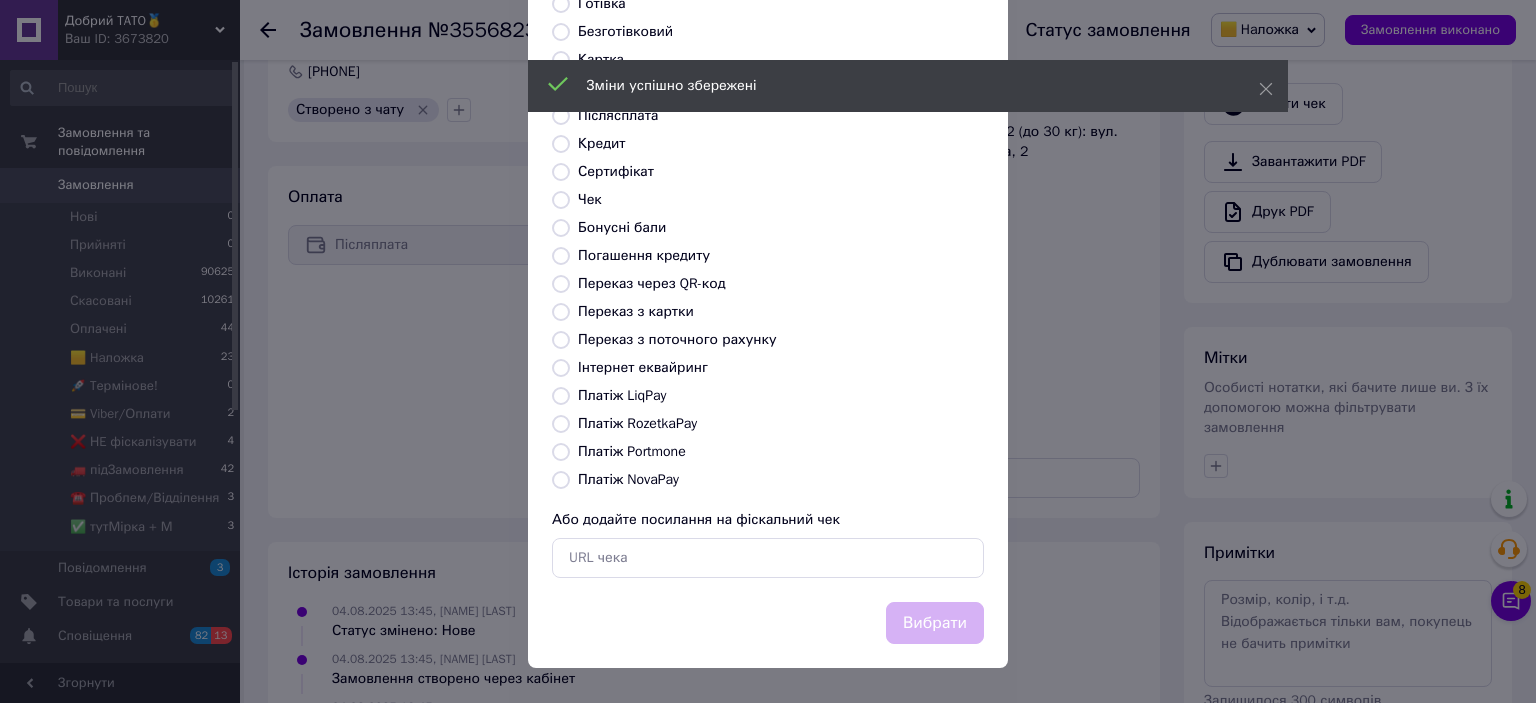 radio on "true" 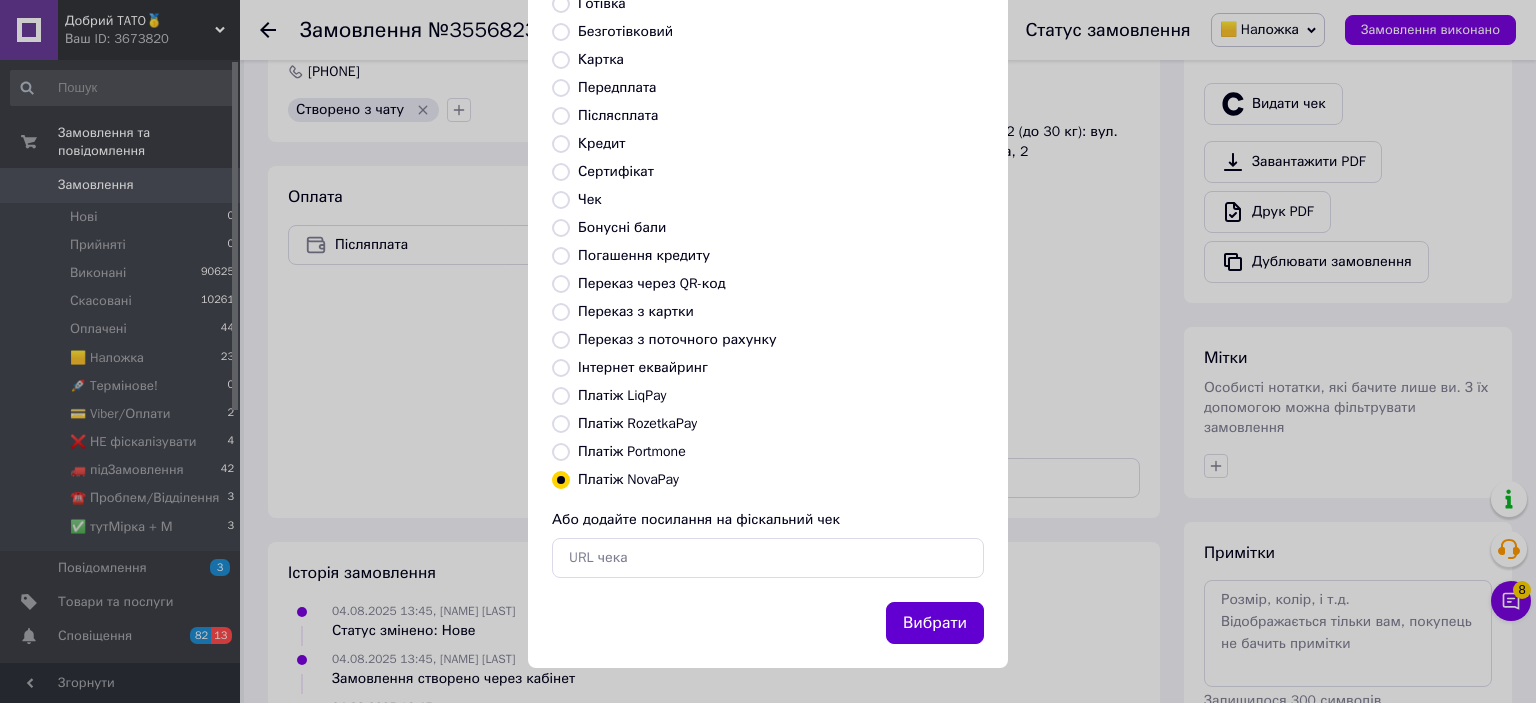 click on "Вибрати" at bounding box center (935, 623) 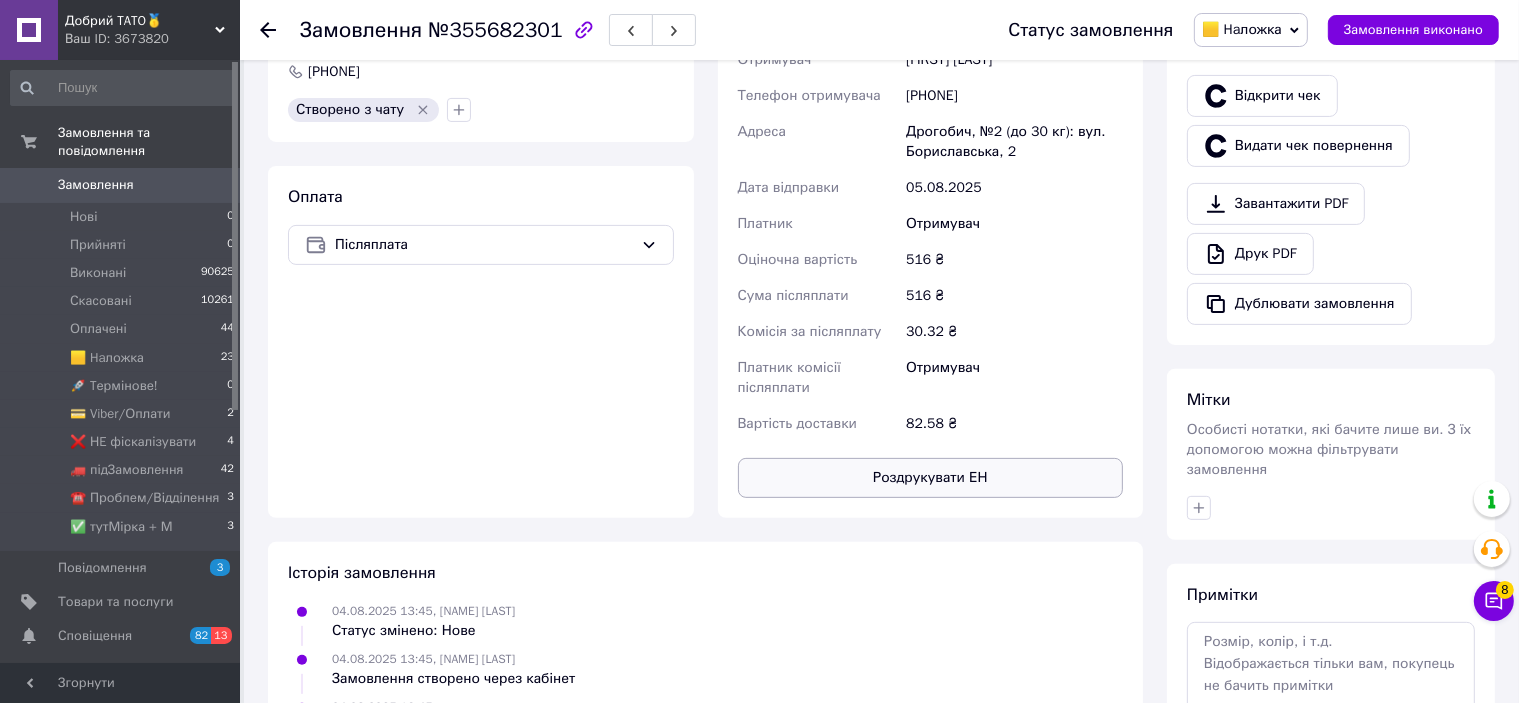 click on "Роздрукувати ЕН" at bounding box center (931, 478) 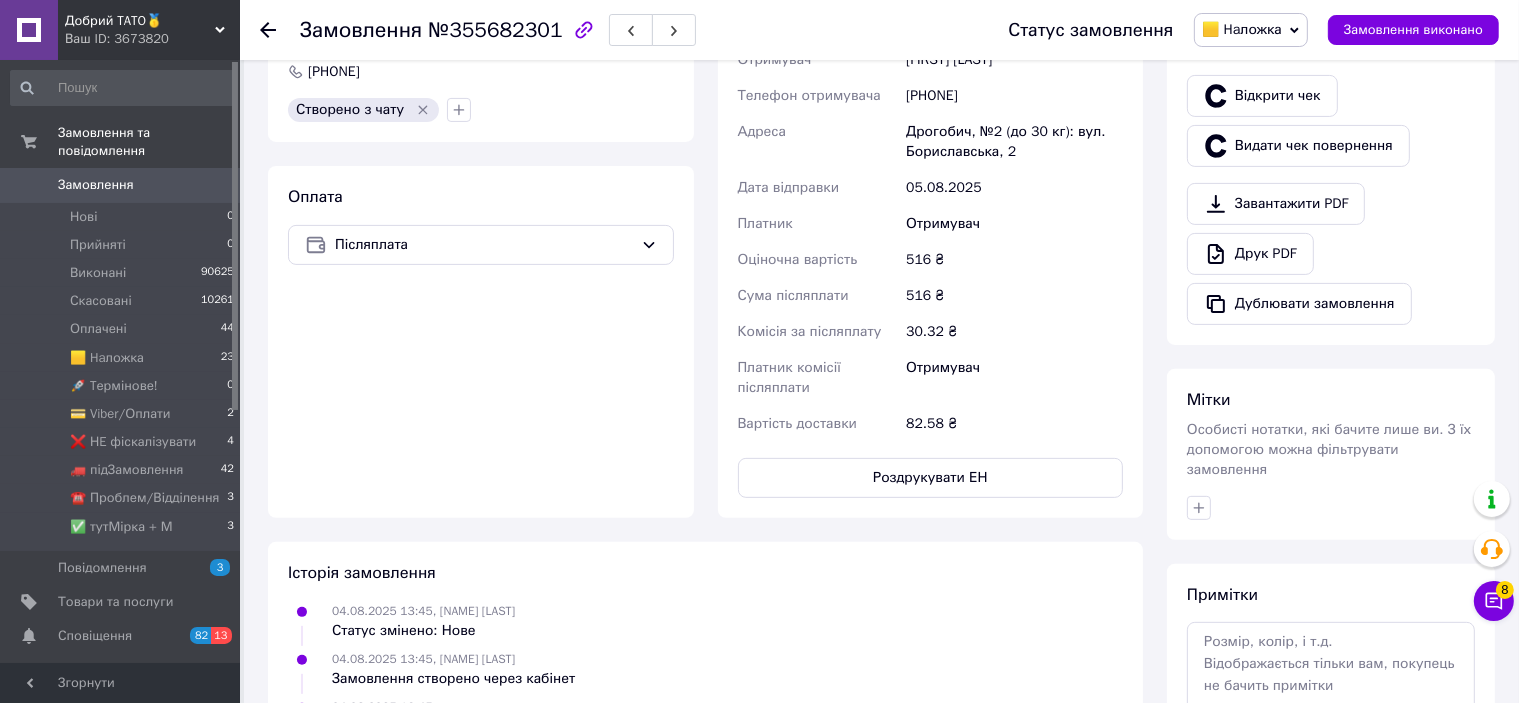 scroll, scrollTop: 284, scrollLeft: 0, axis: vertical 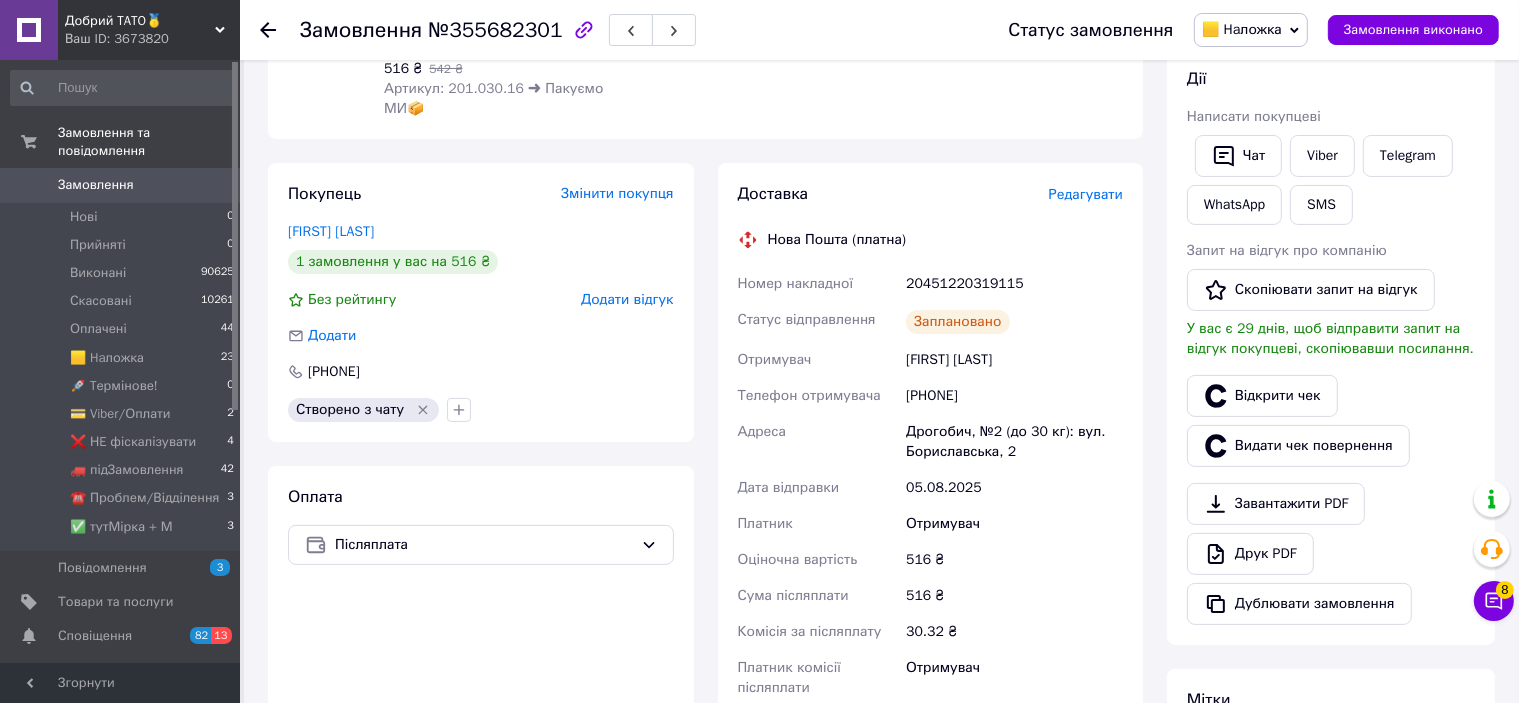 click on "20451220319115" at bounding box center [1014, 284] 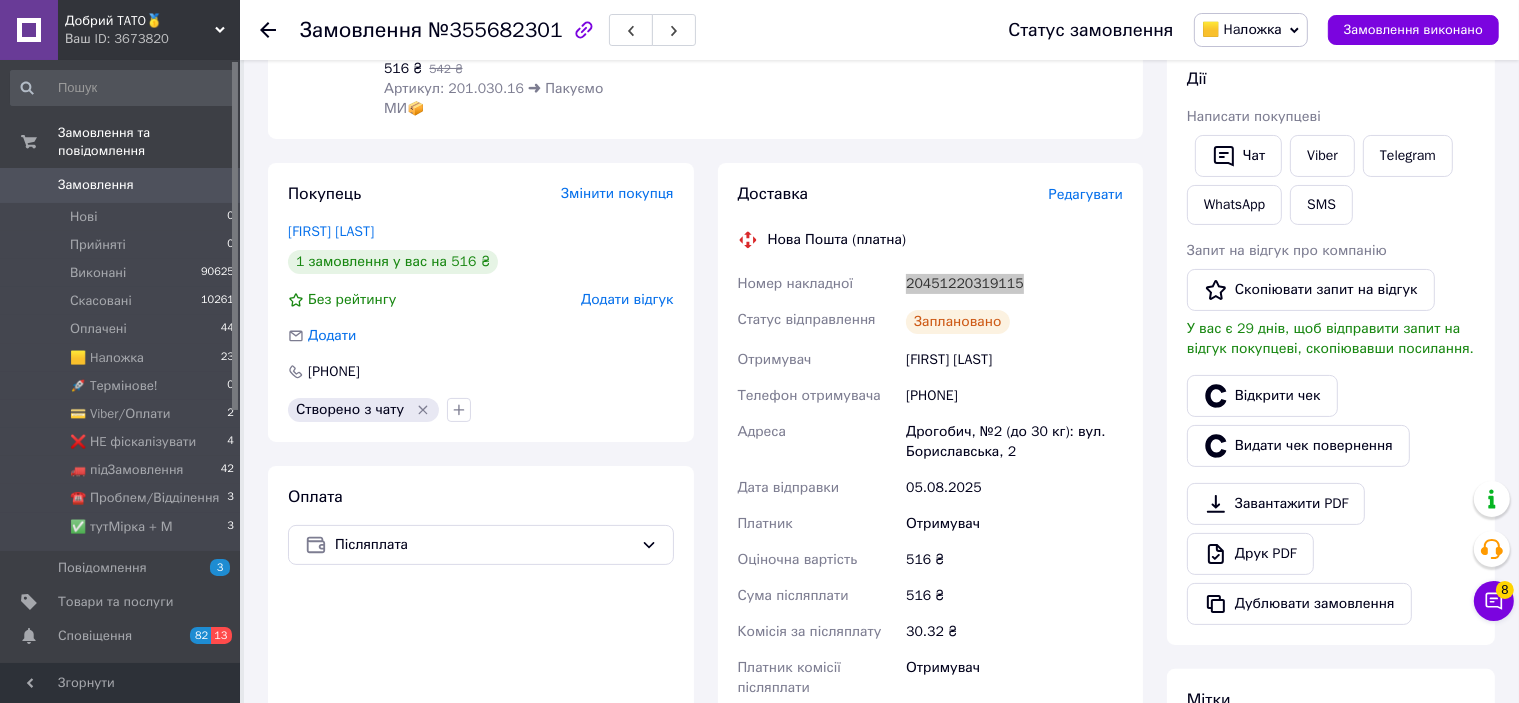click on "20451220319115" at bounding box center (1014, 284) 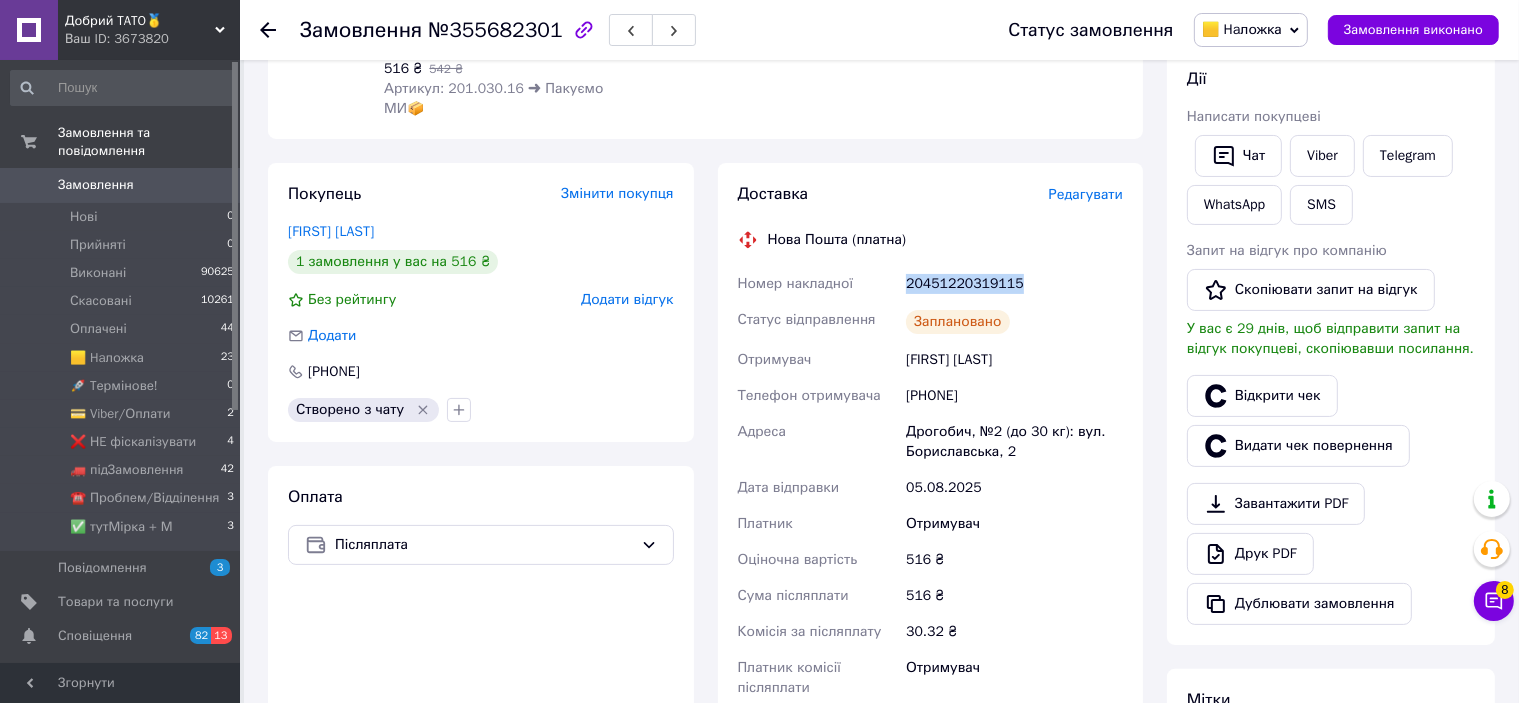 copy on "20451220319115" 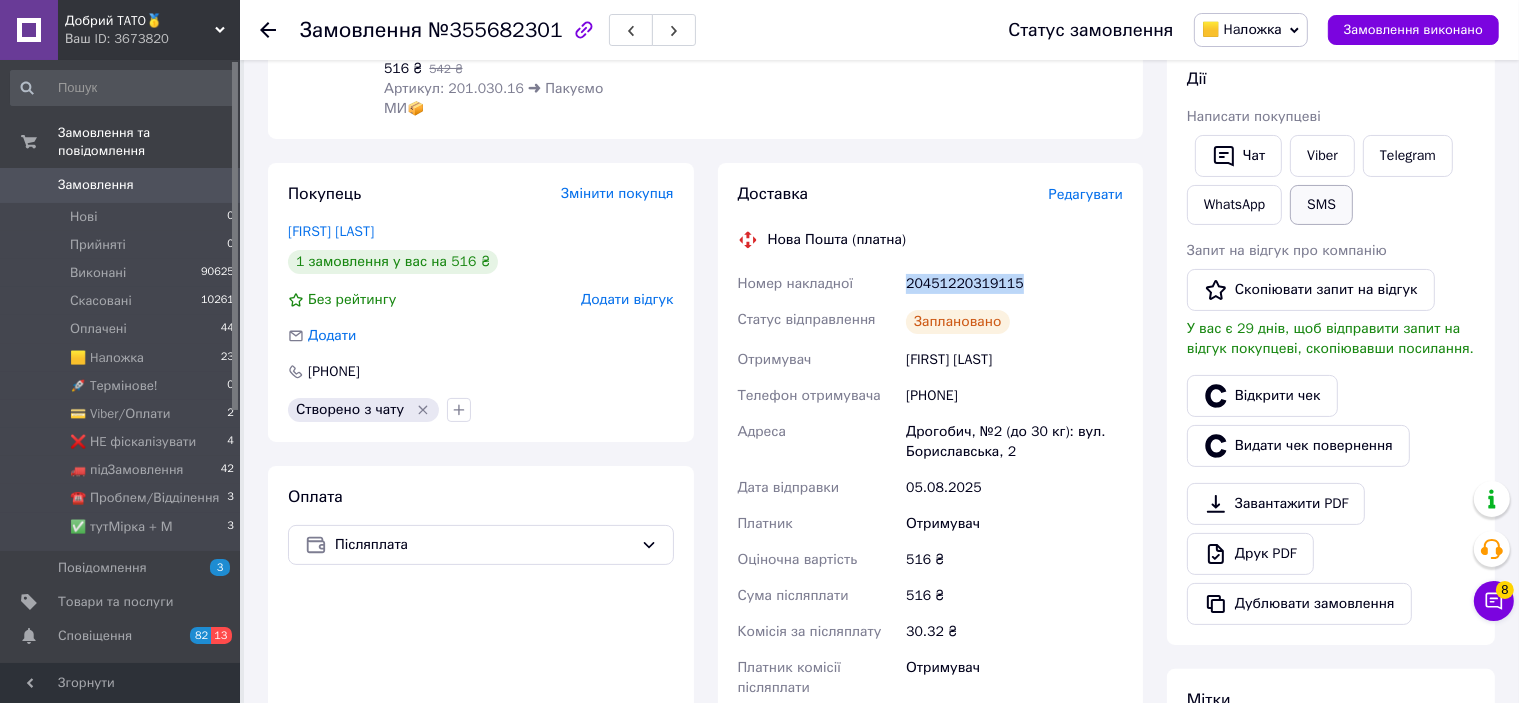 click on "SMS" at bounding box center (1321, 205) 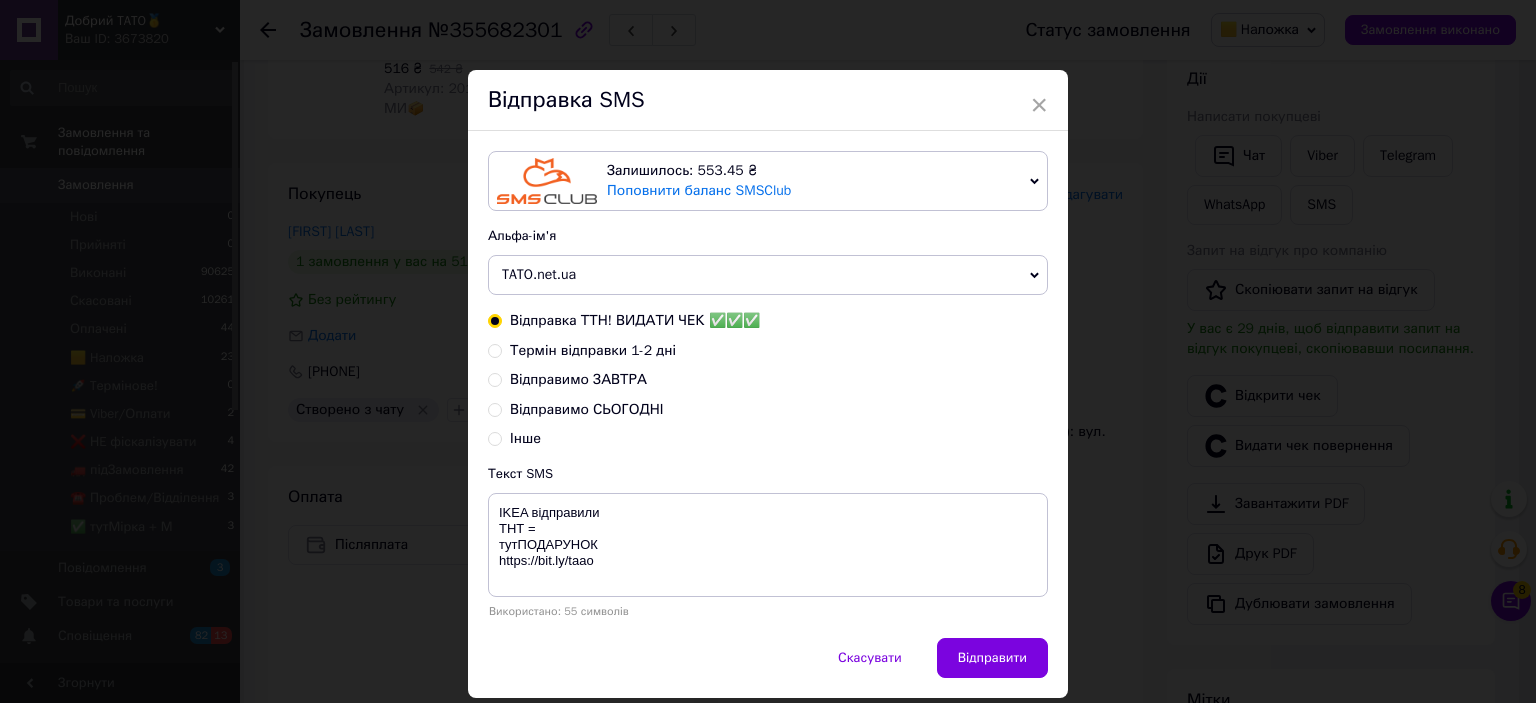 type 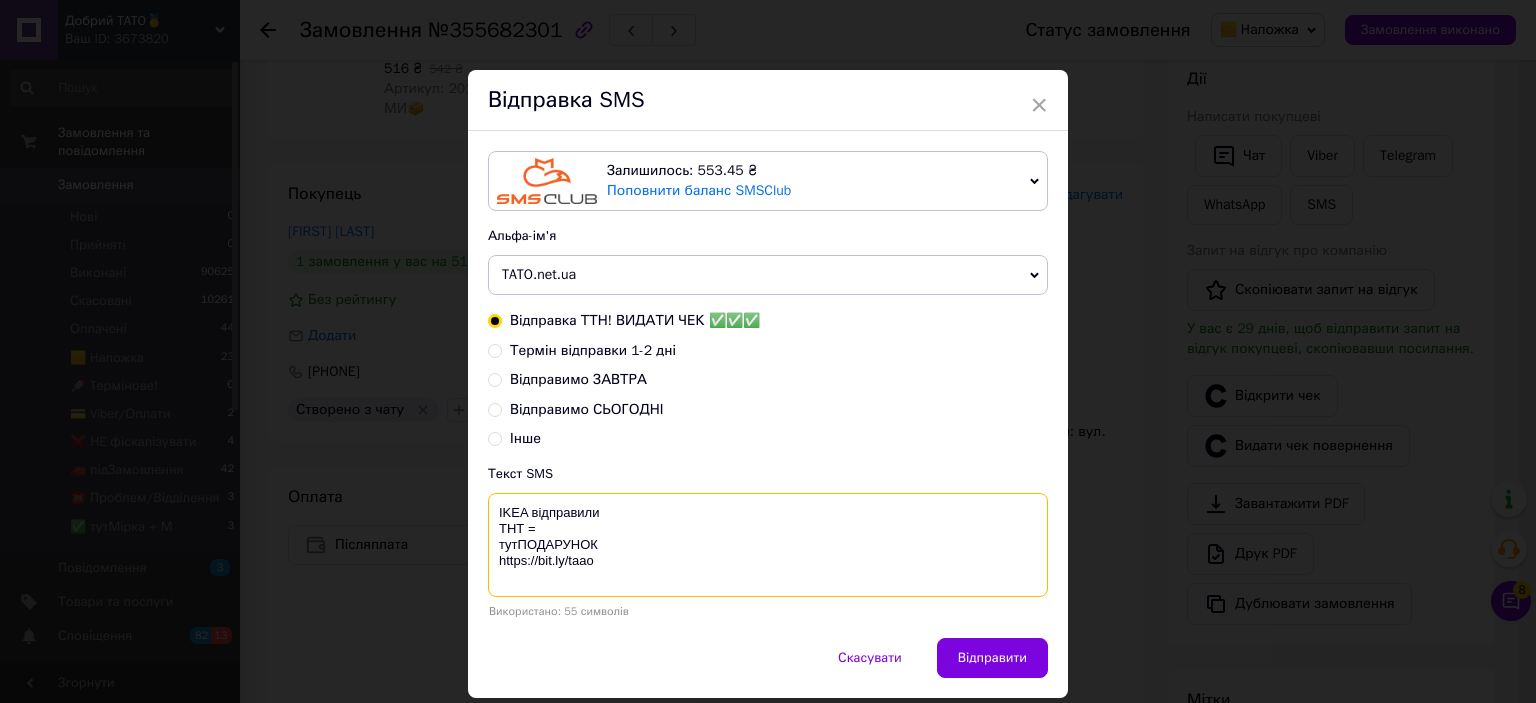 click on "IKEA відправили
ТНТ =
тутПОДАРУНОК
https://bit.ly/taao" at bounding box center (768, 545) 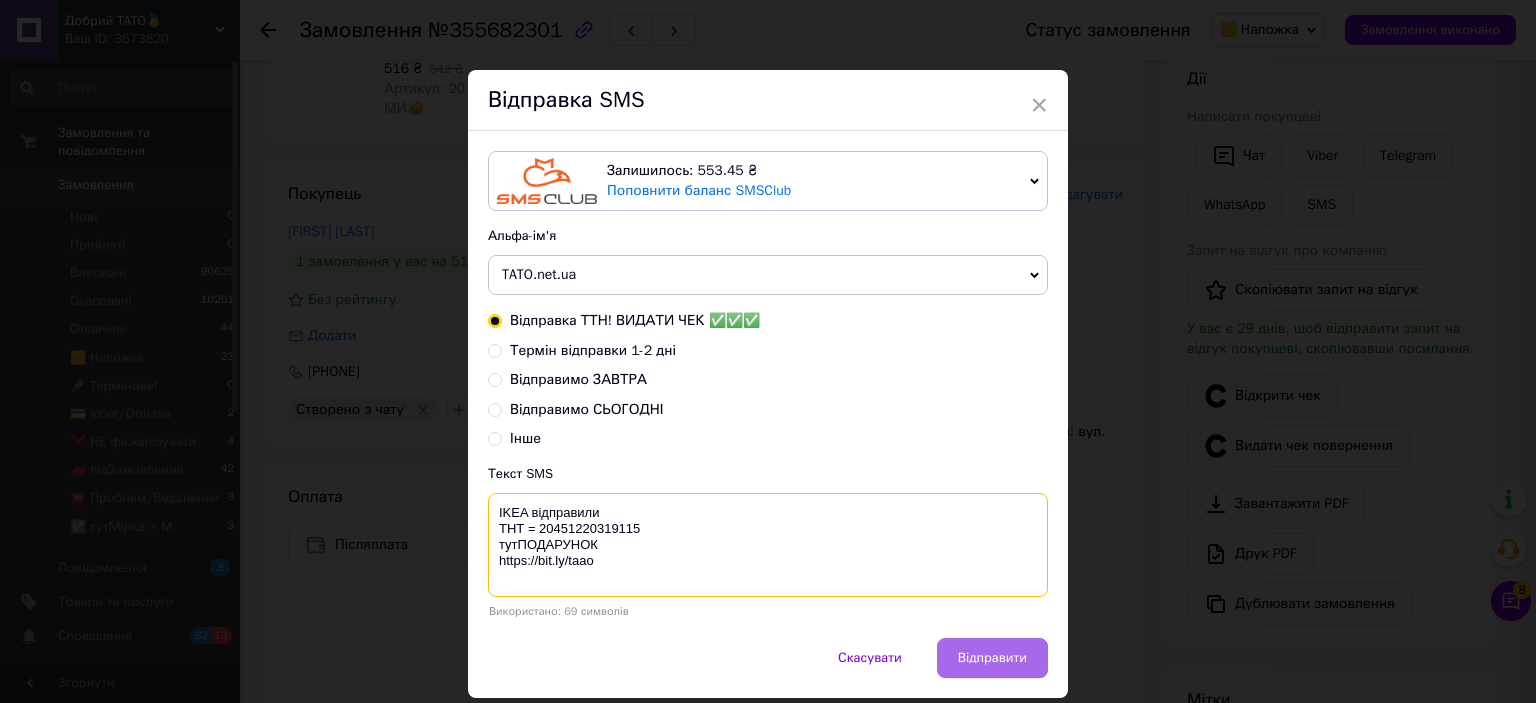 type on "IKEA відправили
ТНТ = 20451220319115
тутПОДАРУНОК
https://bit.ly/taao" 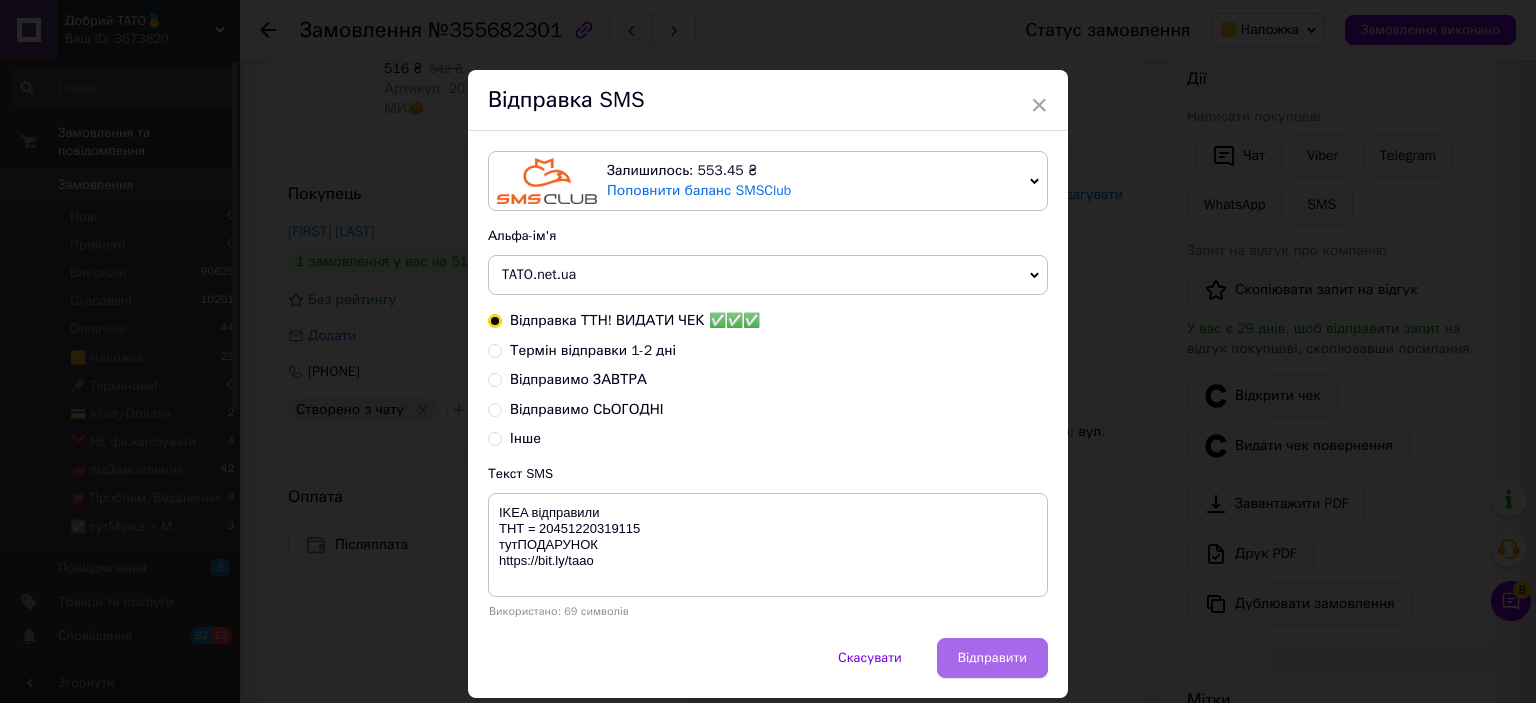 click on "Відправити" at bounding box center (992, 658) 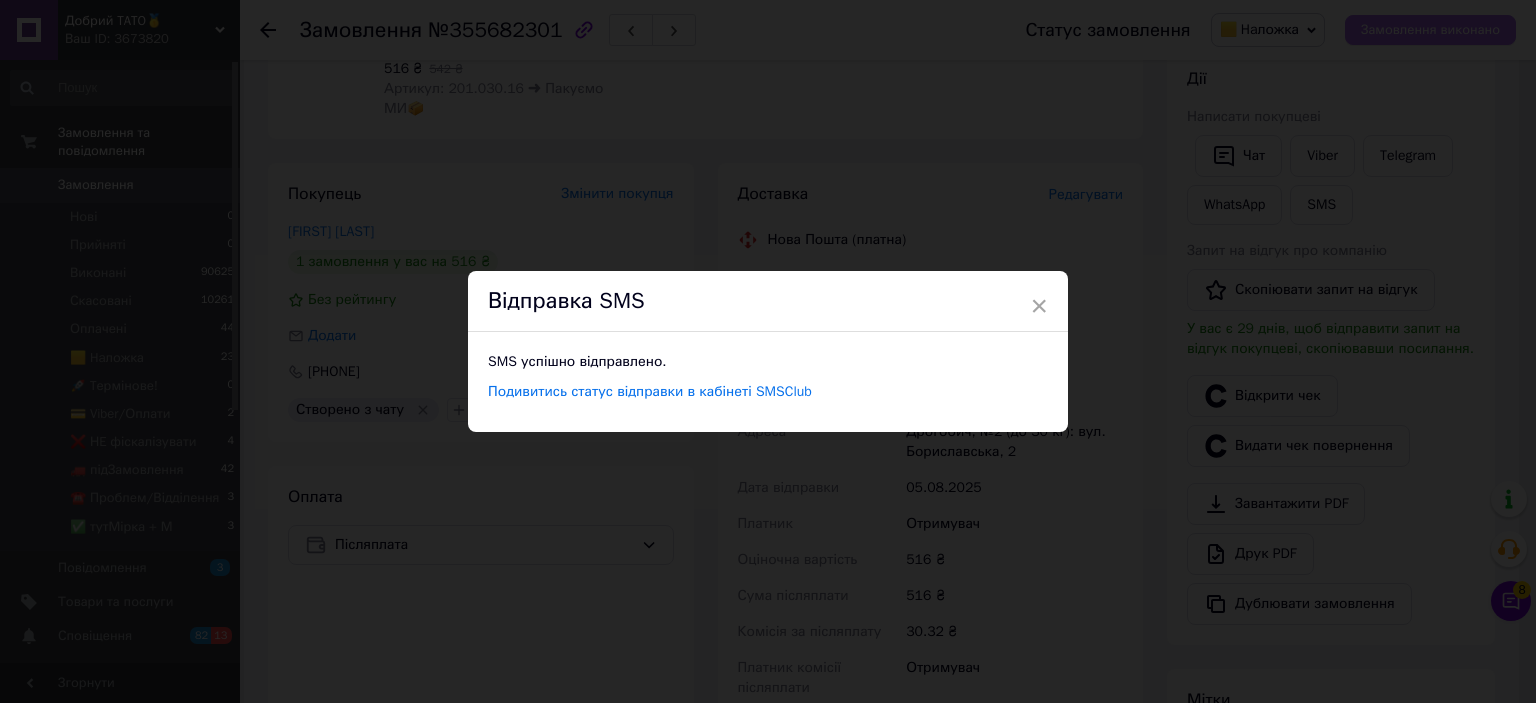 click on "× Відправка SMS SMS успішно відправлено. Подивитись статус відправки в кабінеті SMSClub" at bounding box center [768, 351] 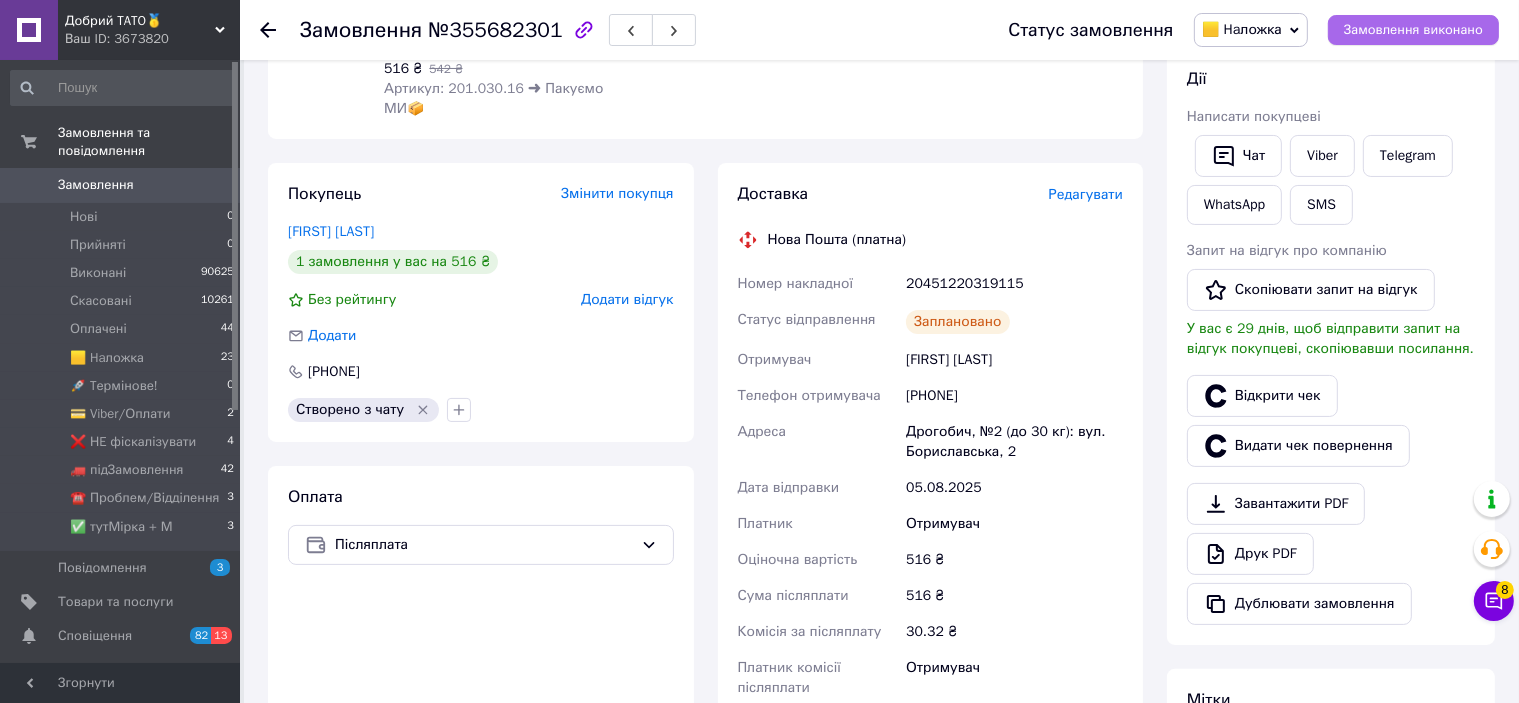 click on "Замовлення виконано" at bounding box center [1413, 30] 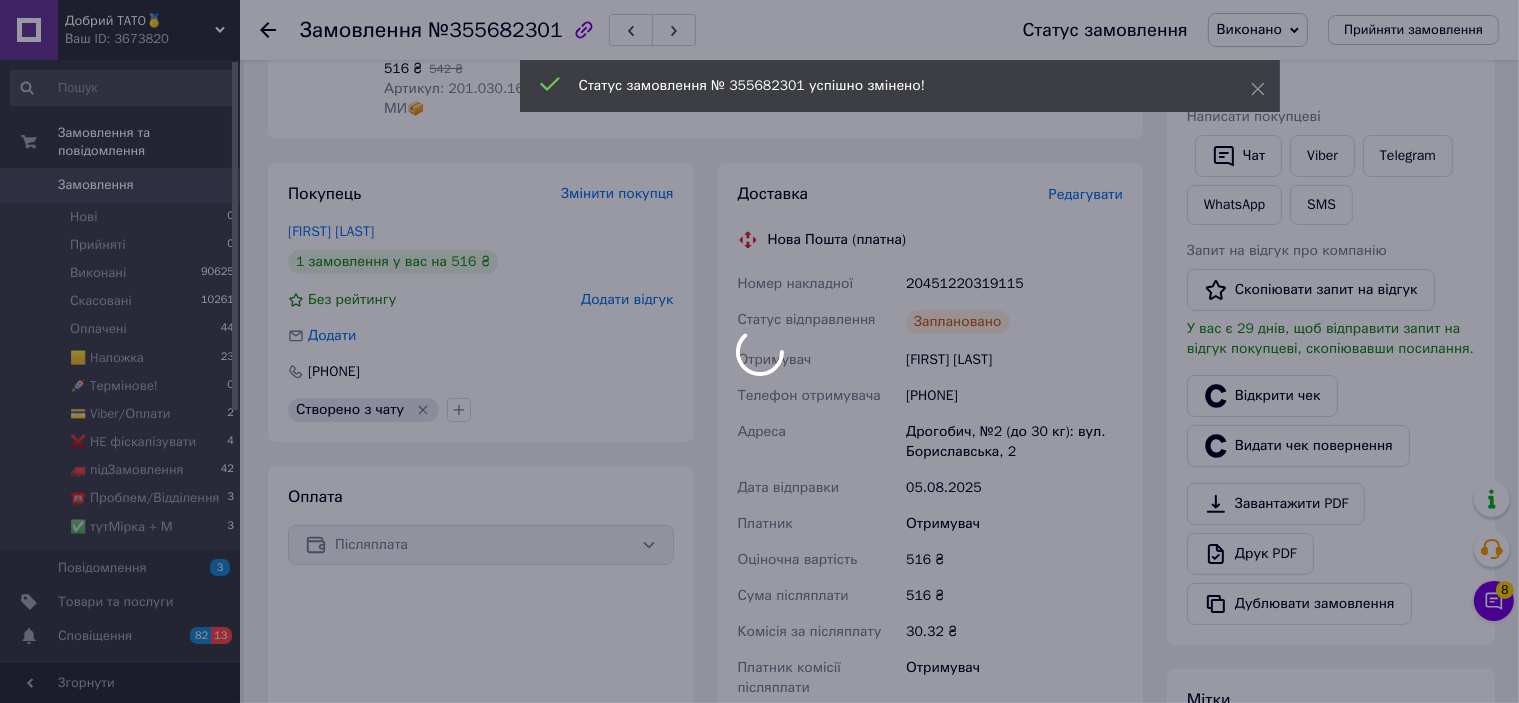 scroll, scrollTop: 0, scrollLeft: 0, axis: both 